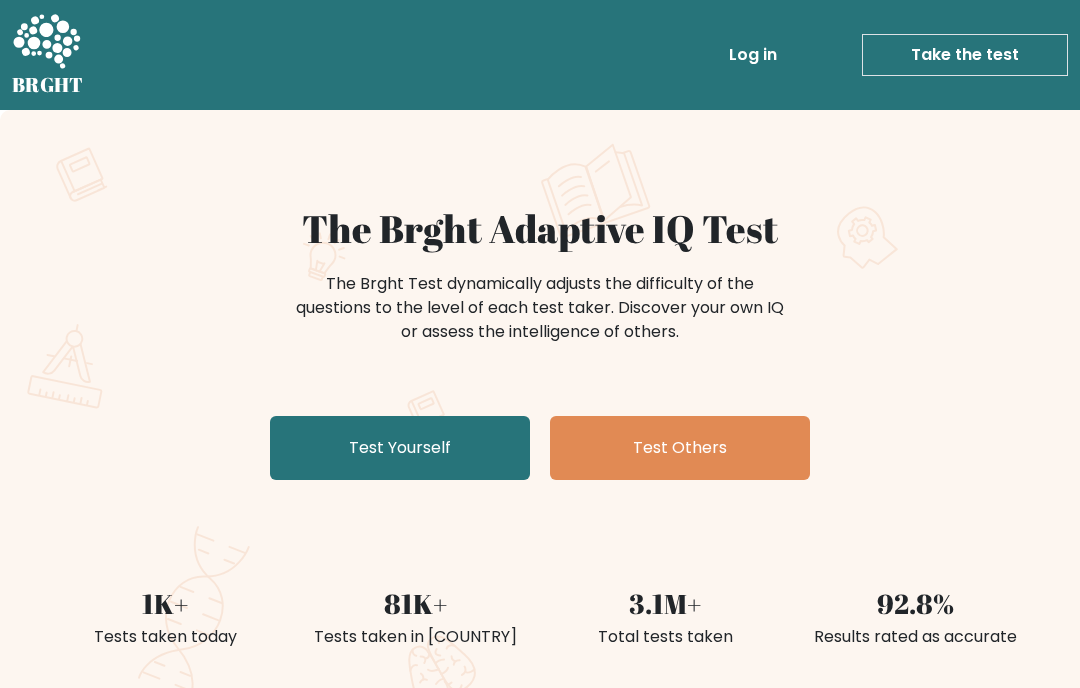 scroll, scrollTop: 0, scrollLeft: 0, axis: both 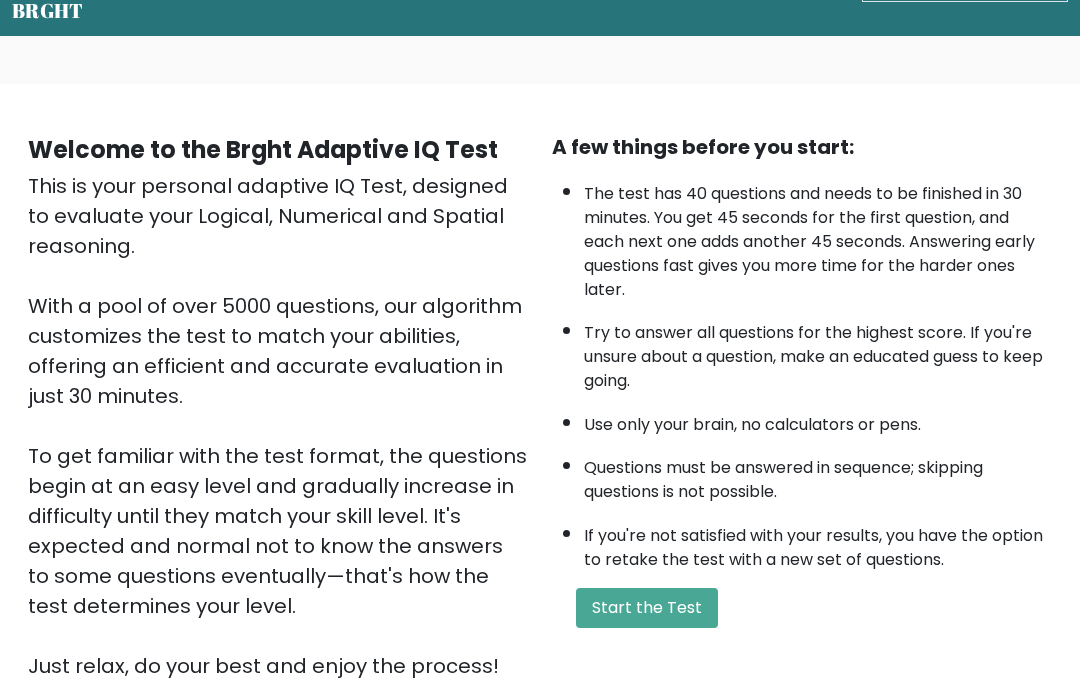 click on "Start the Test" at bounding box center [647, 609] 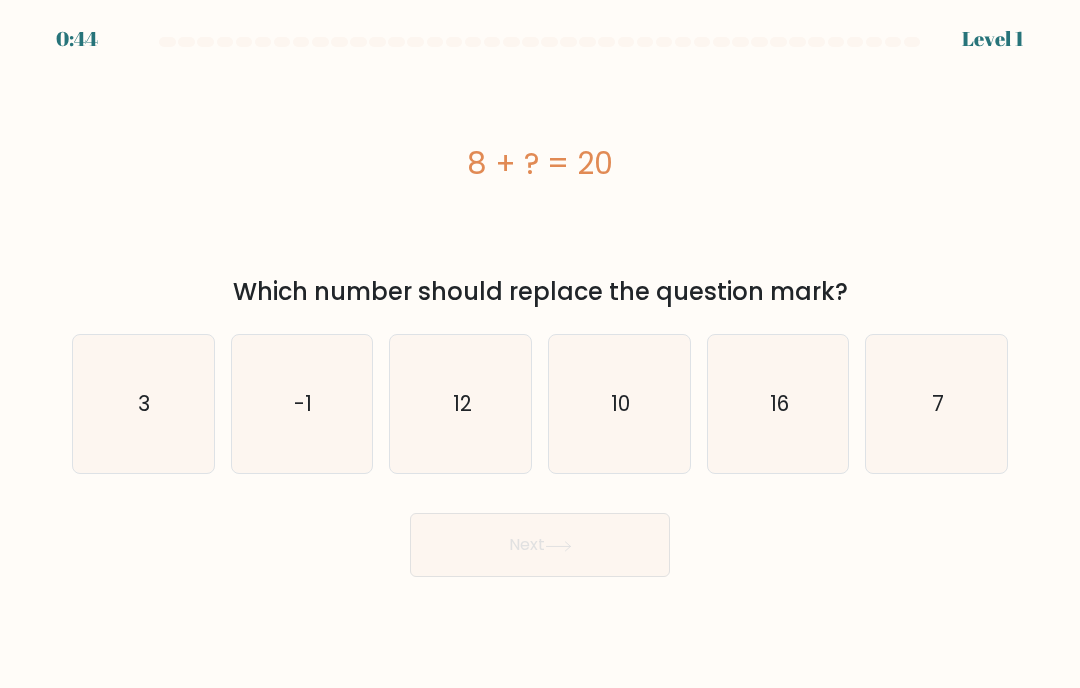 scroll, scrollTop: 0, scrollLeft: 0, axis: both 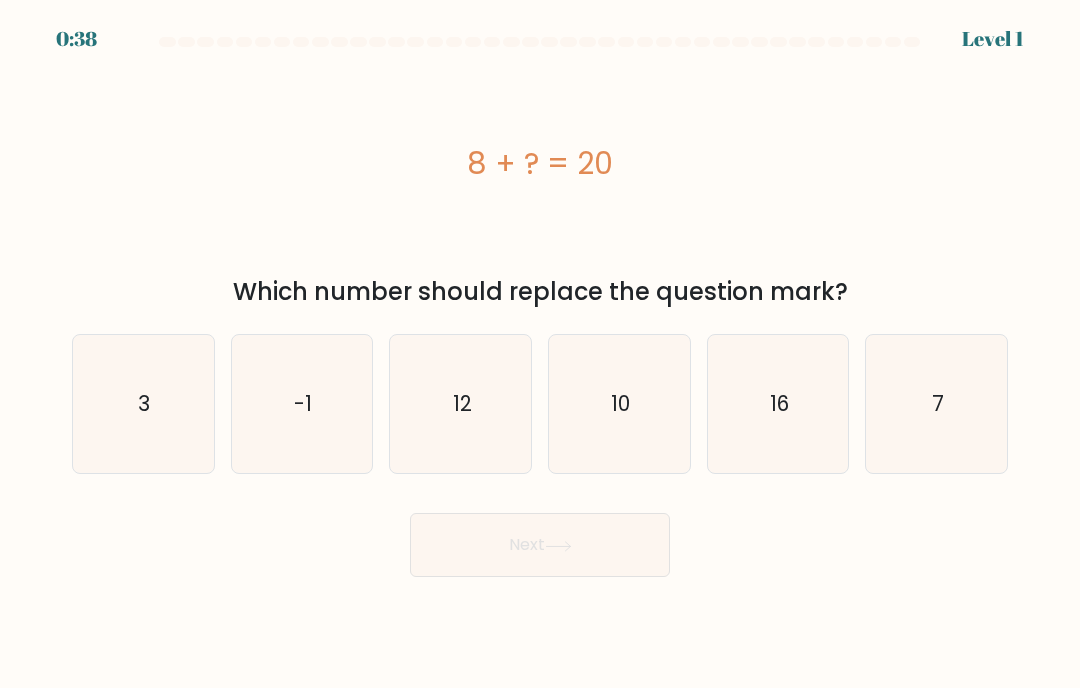 click on "12" at bounding box center (461, 404) 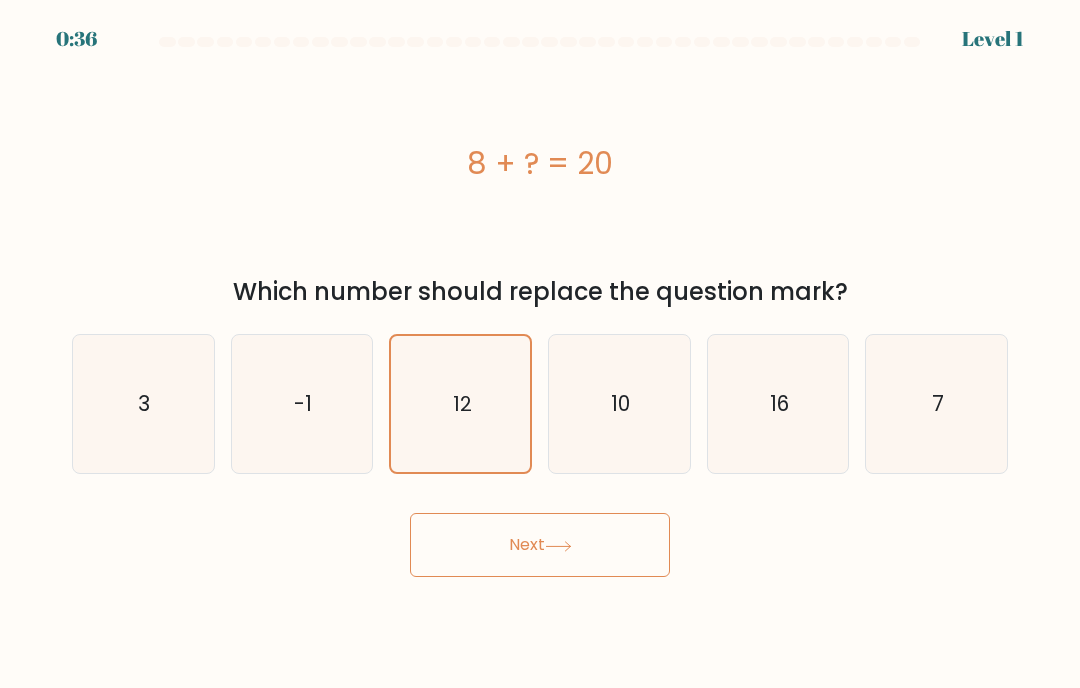 click on "Next" at bounding box center [540, 545] 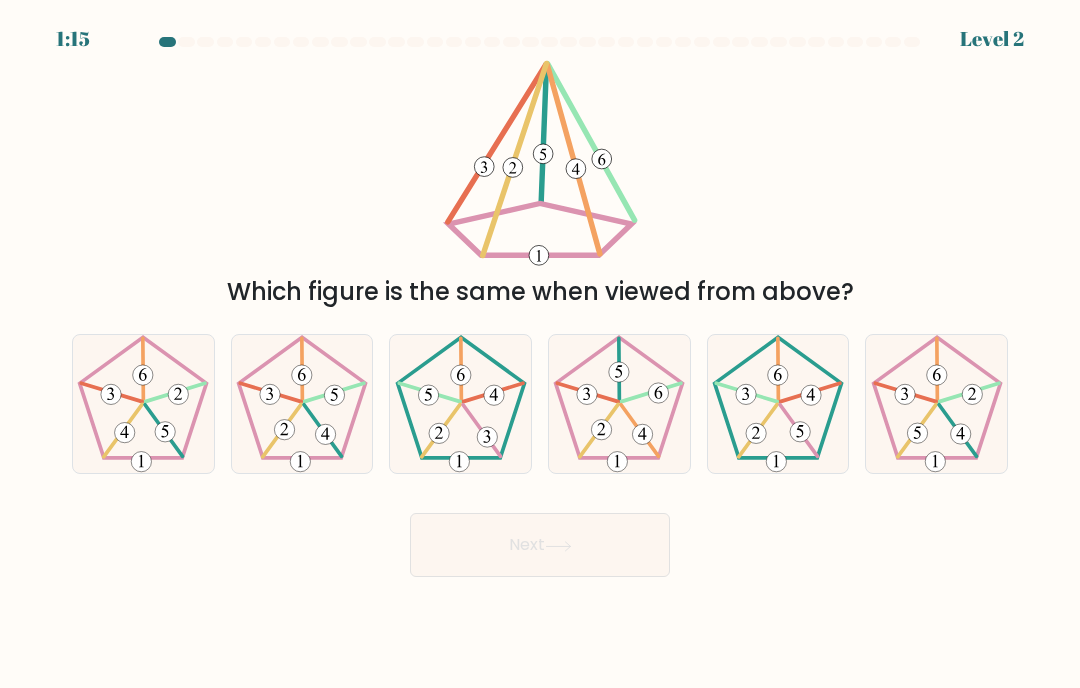 click at bounding box center [619, 404] 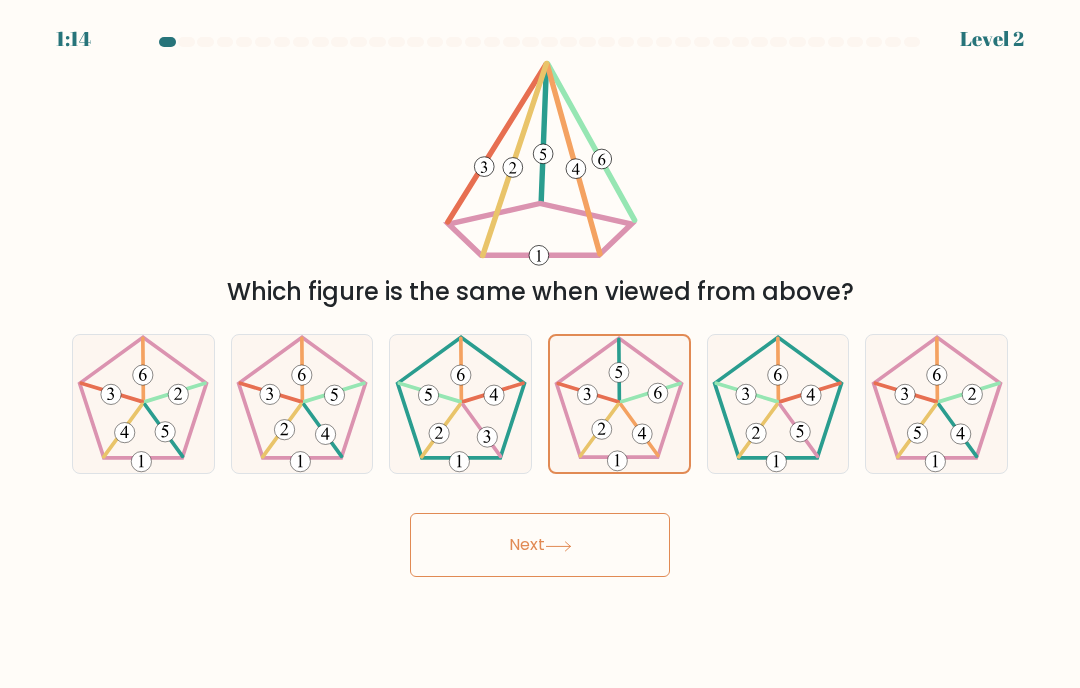 click on "Next" at bounding box center [540, 545] 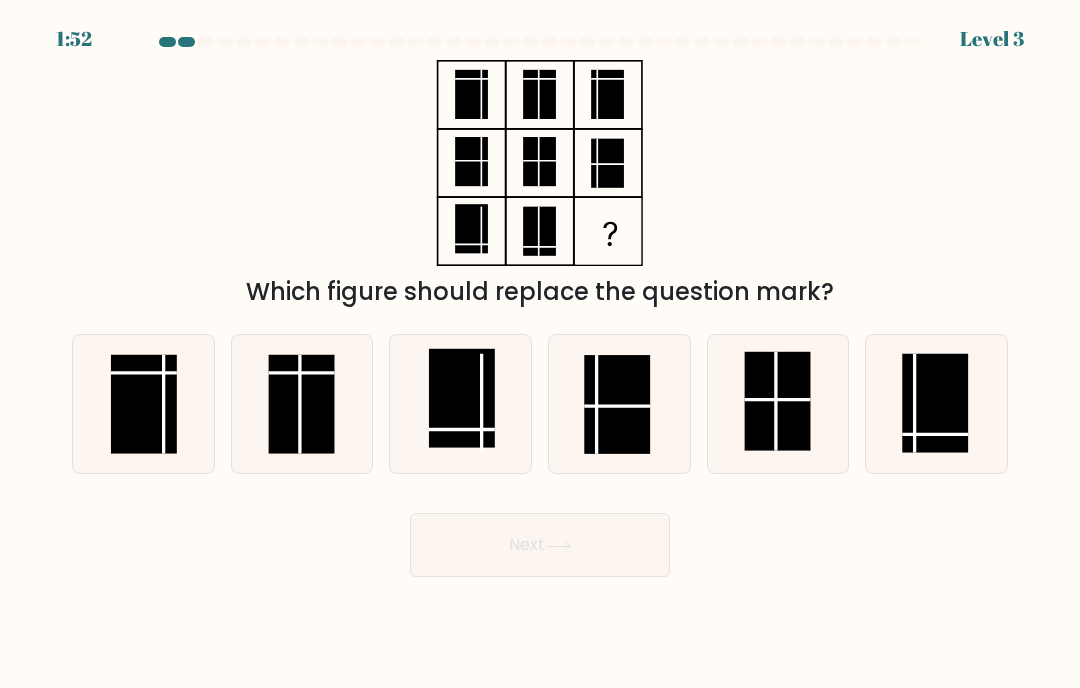 click at bounding box center (935, 403) 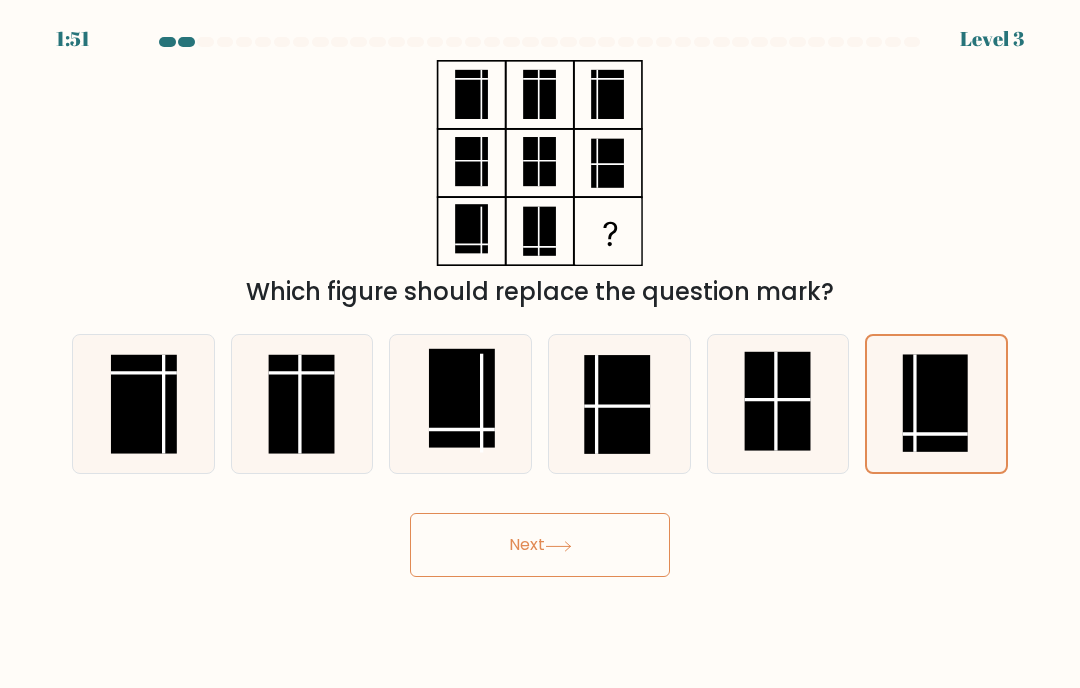 click on "Next" at bounding box center (540, 545) 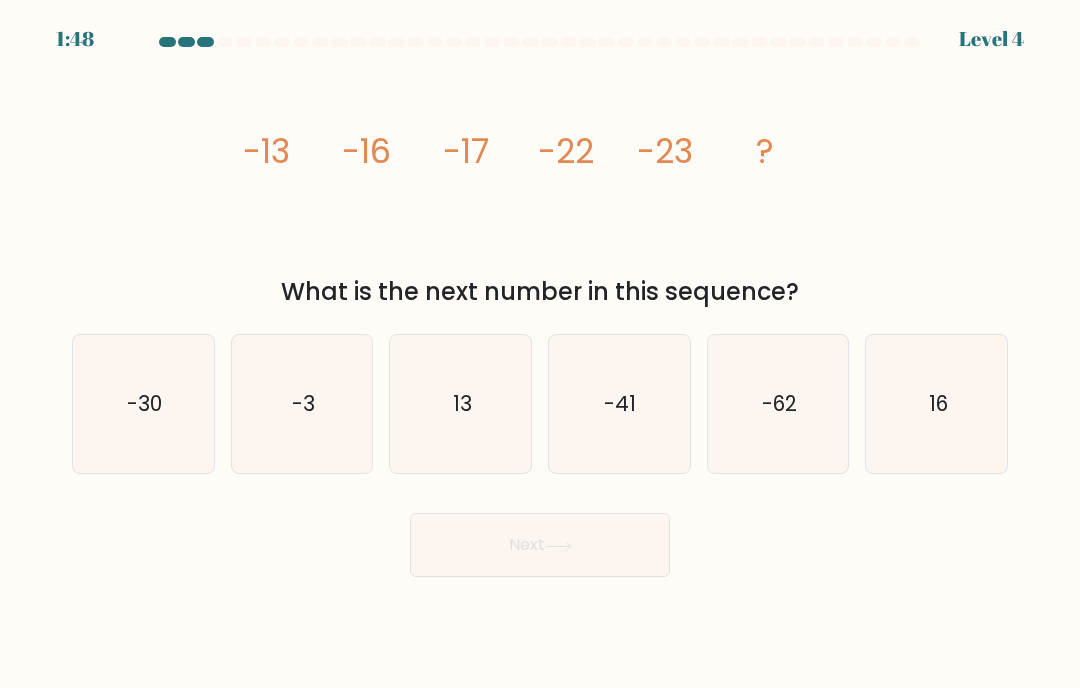 click on "-30" at bounding box center [143, 404] 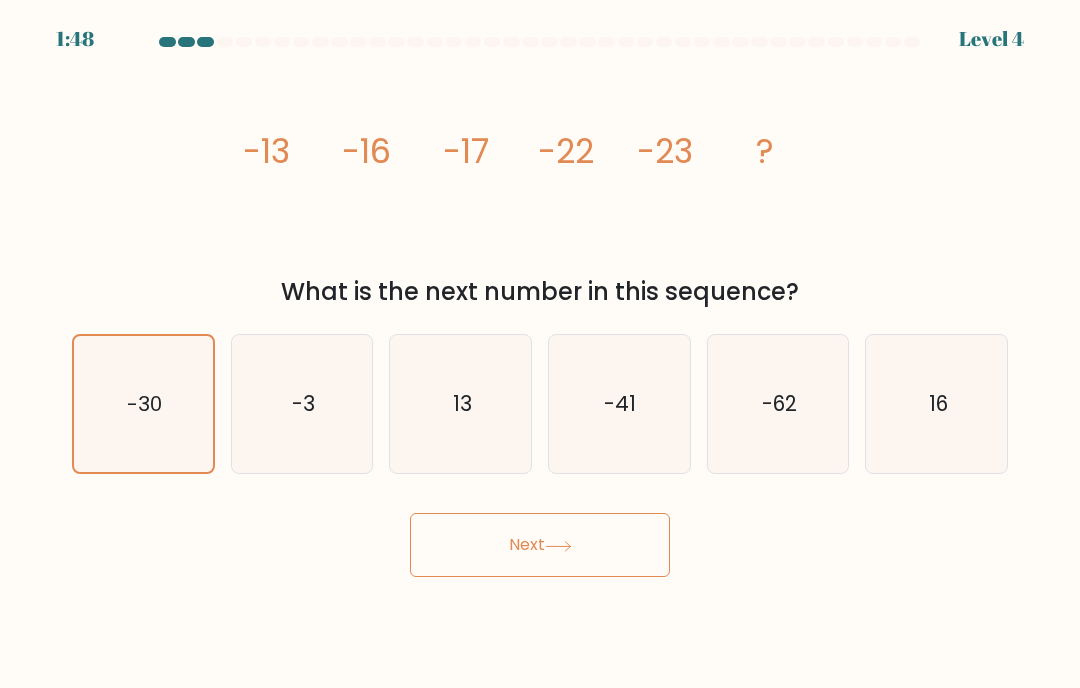 click on "Next" at bounding box center (540, 545) 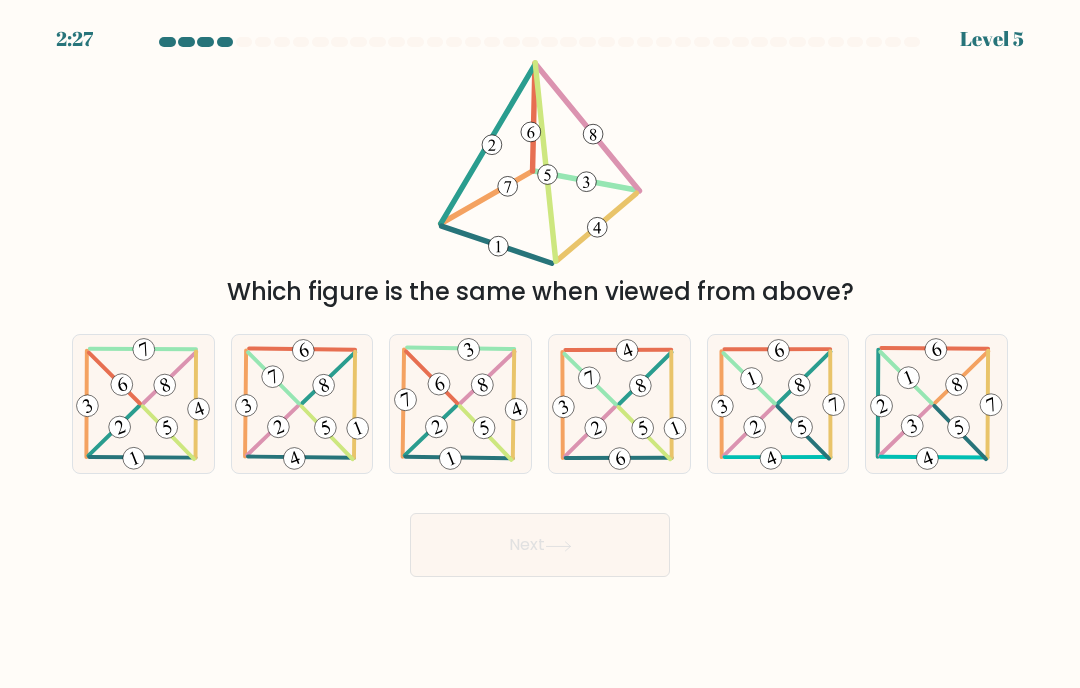 click at bounding box center (143, 404) 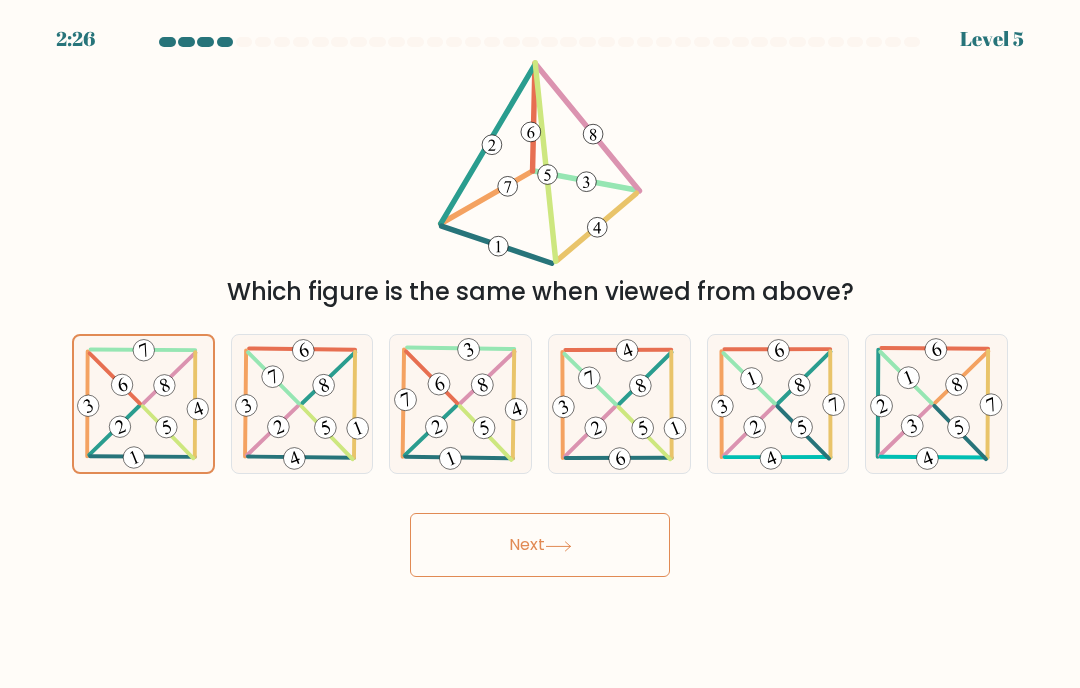 click on "Next" at bounding box center (540, 545) 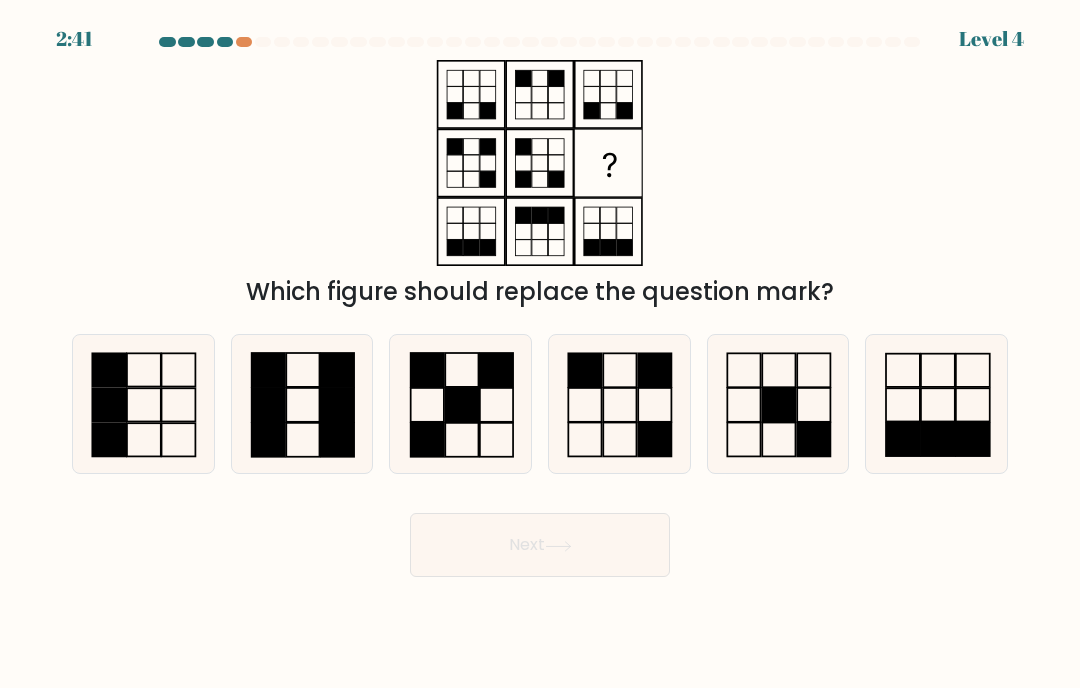 click at bounding box center [619, 404] 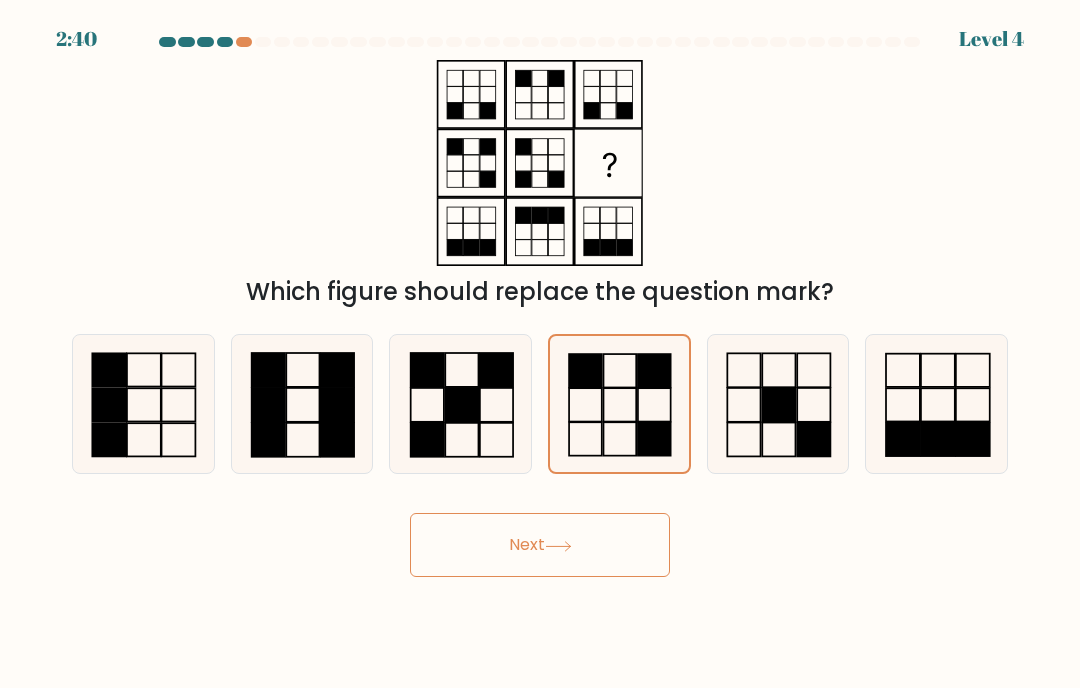 click on "Next" at bounding box center [540, 545] 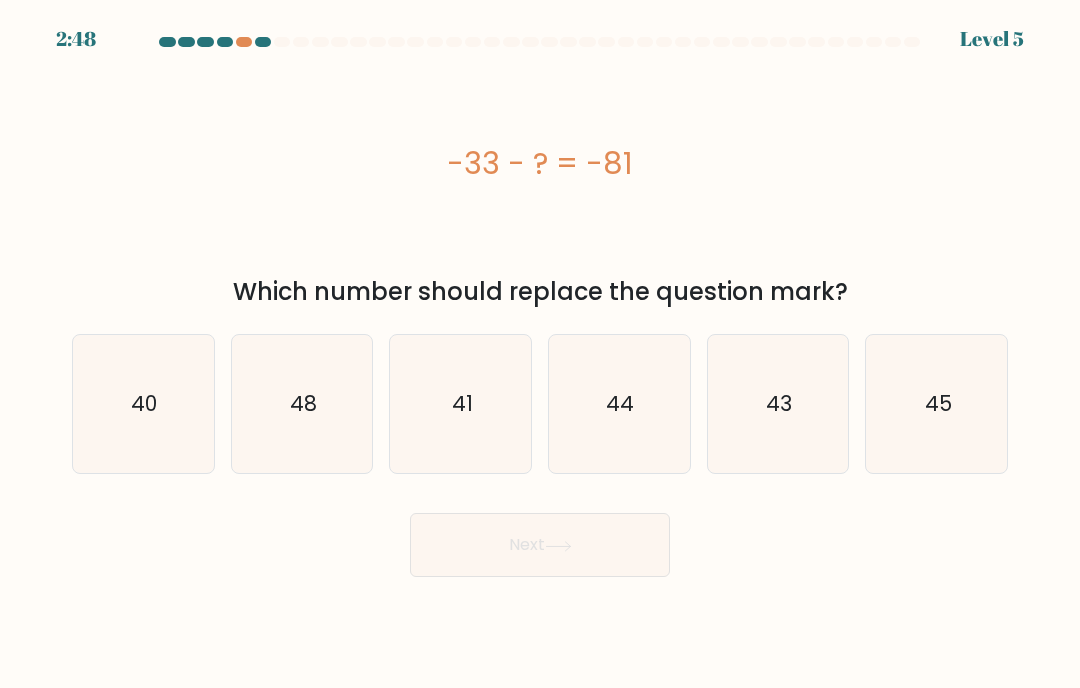 click on "44" at bounding box center (619, 404) 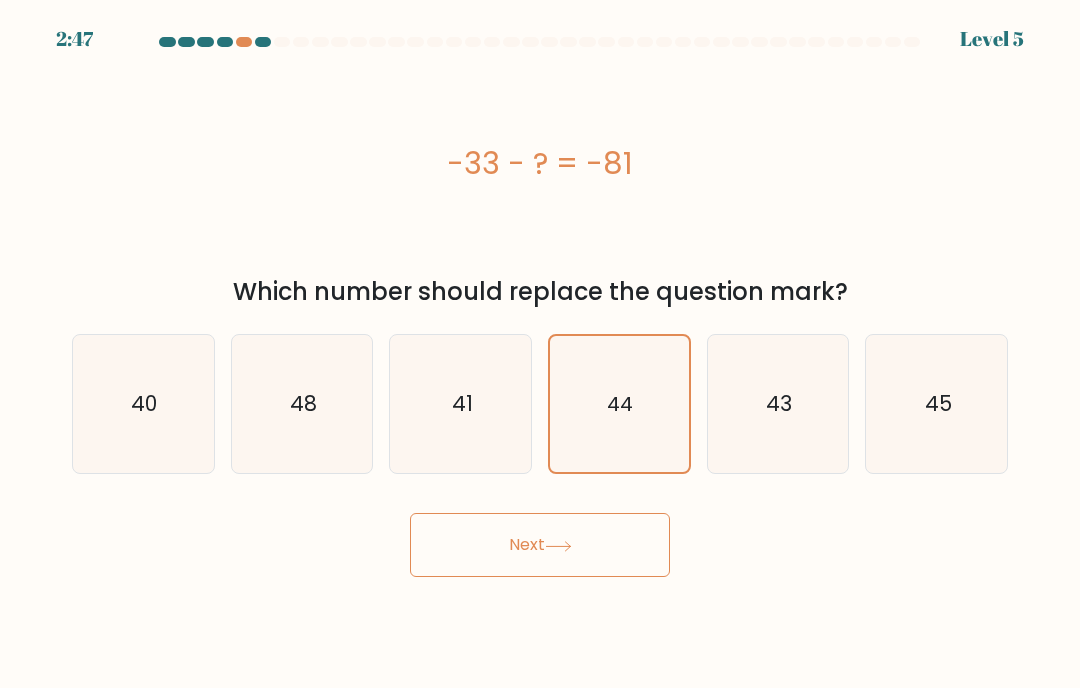 click on "Next" at bounding box center [540, 545] 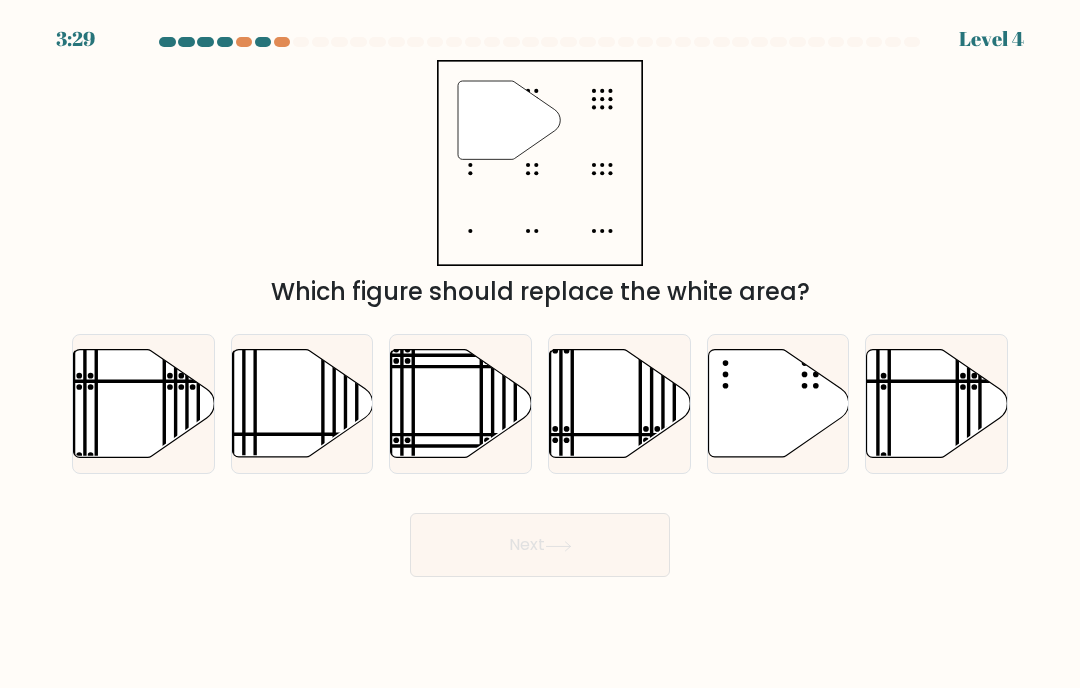 click at bounding box center (620, 404) 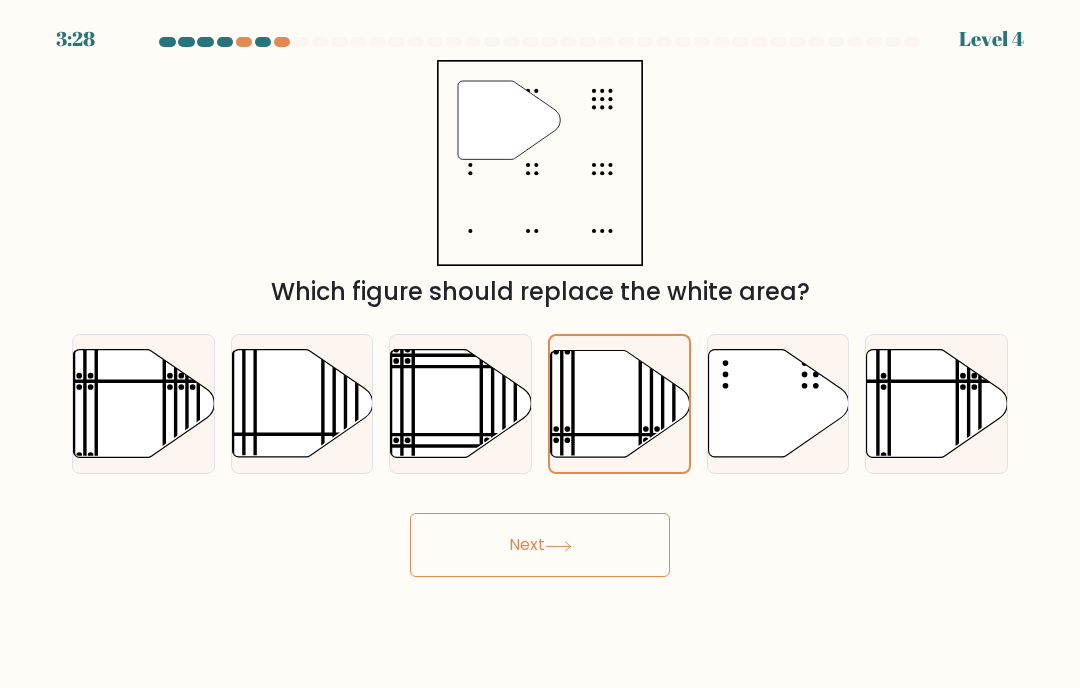click on "Next" at bounding box center [540, 545] 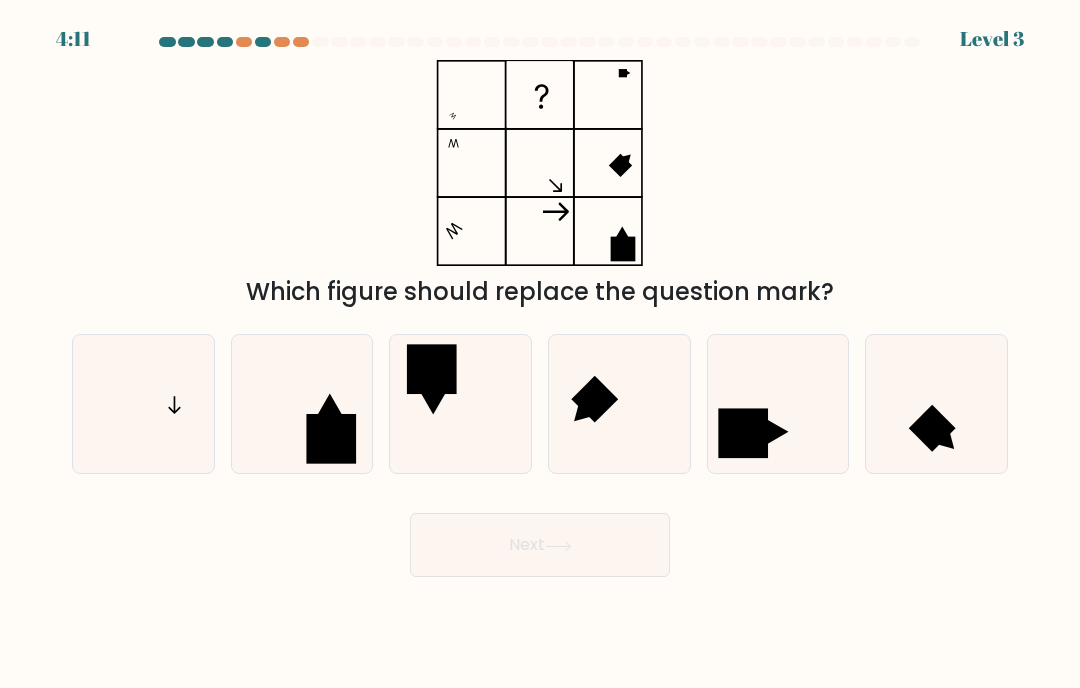 click at bounding box center (619, 404) 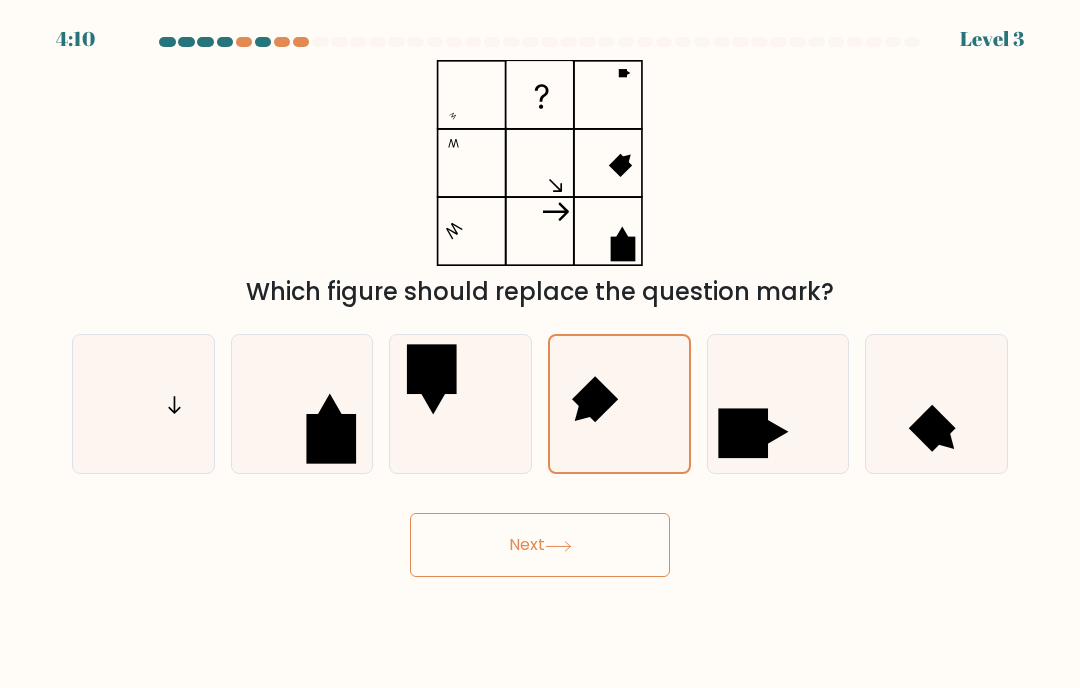 click on "Next" at bounding box center (540, 545) 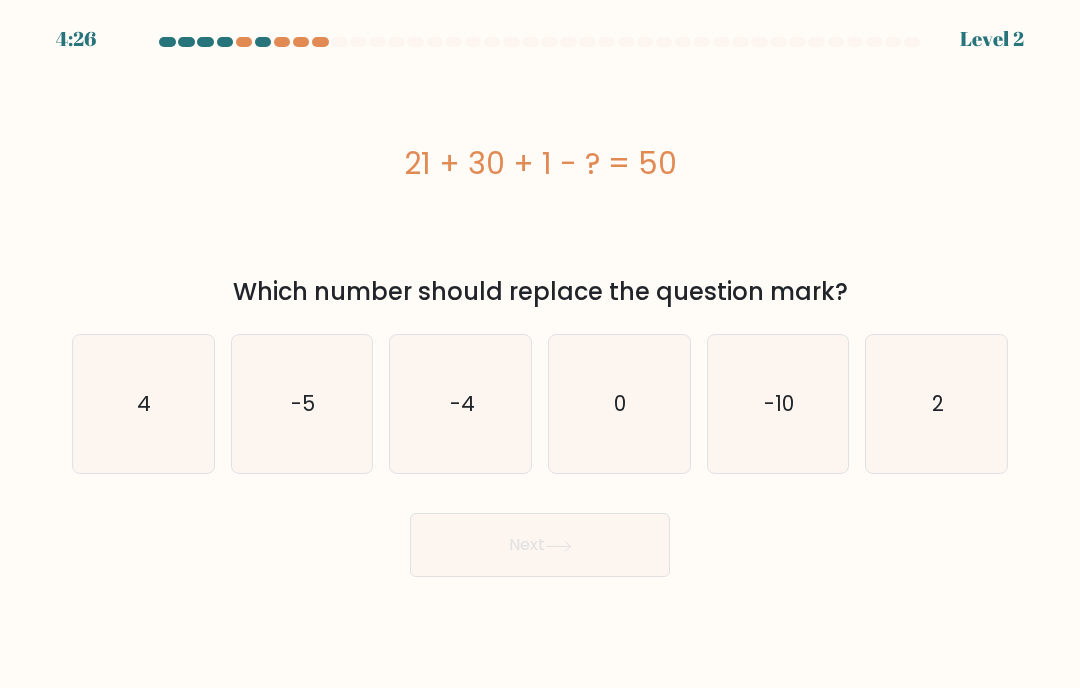 click on "2" at bounding box center [937, 404] 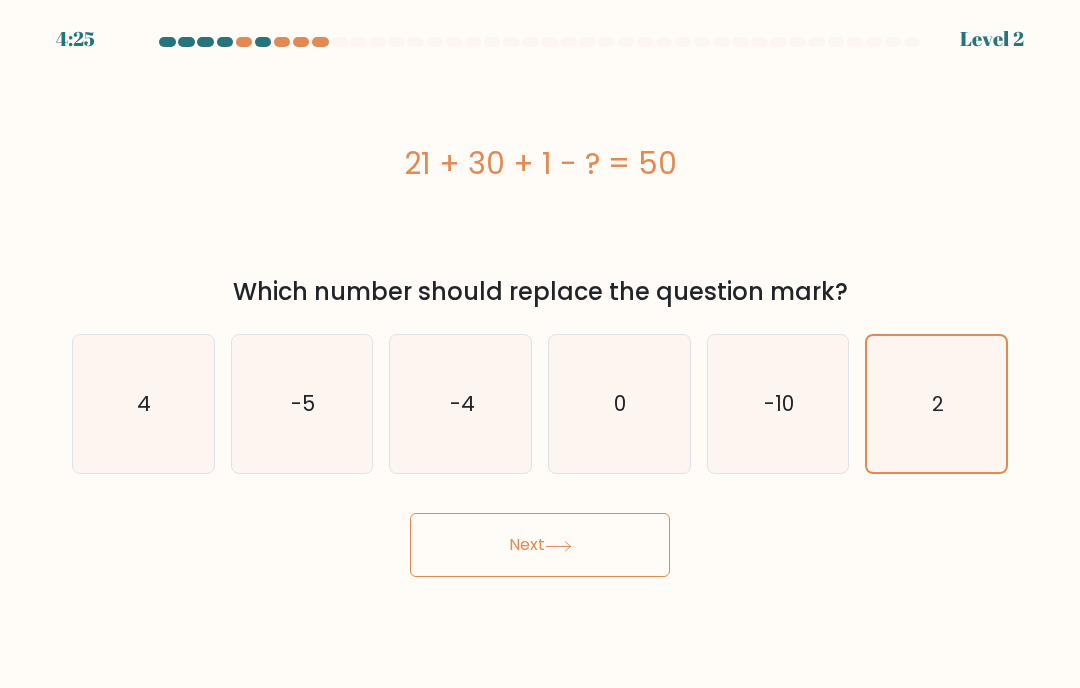 click on "Next" at bounding box center [540, 545] 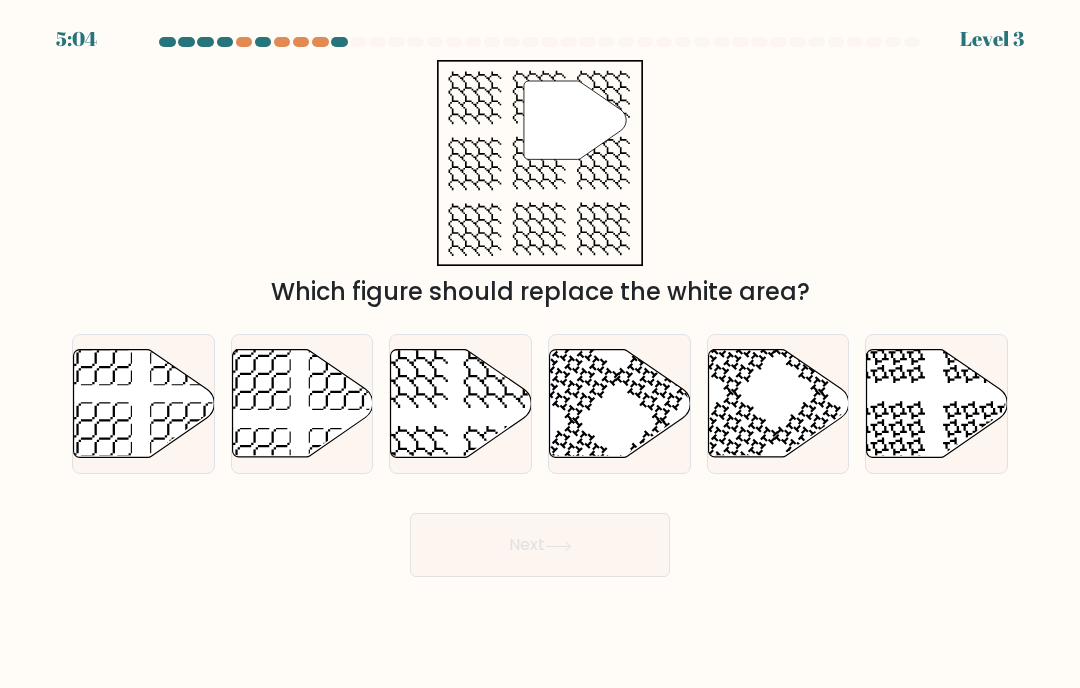 click at bounding box center [937, 404] 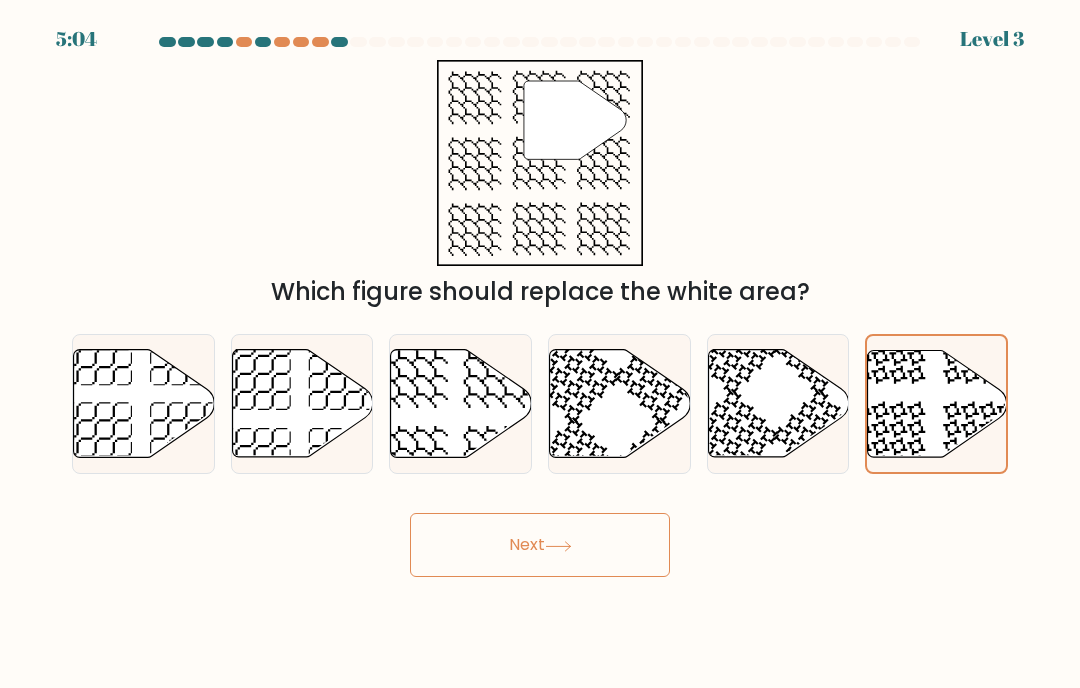 click on "Next" at bounding box center [540, 545] 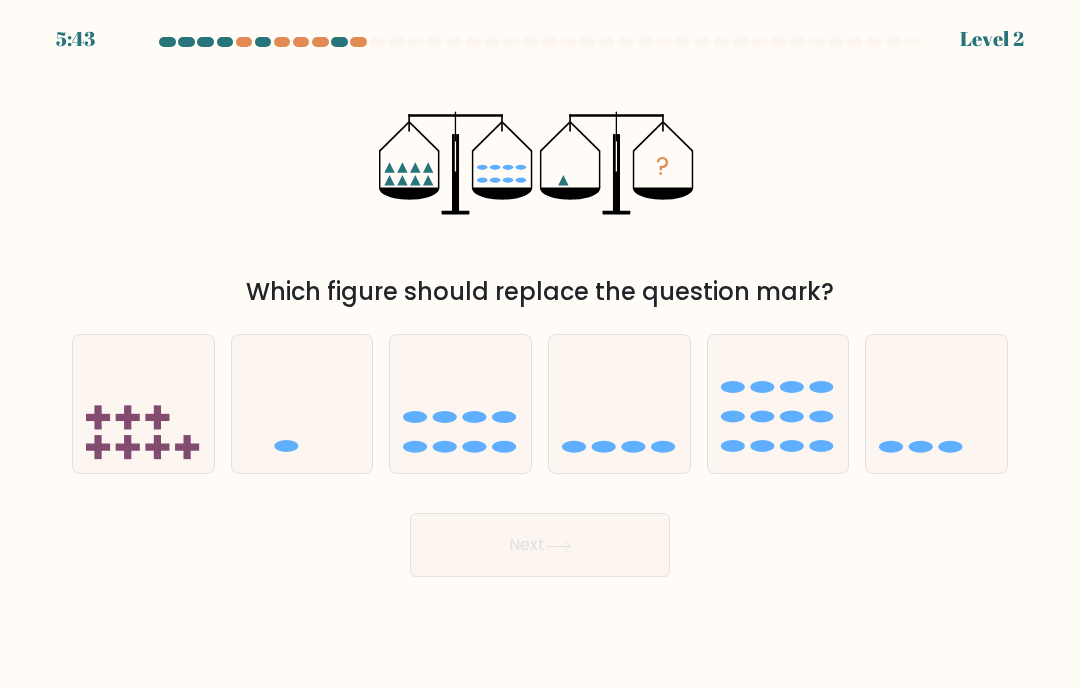 click at bounding box center [286, 447] 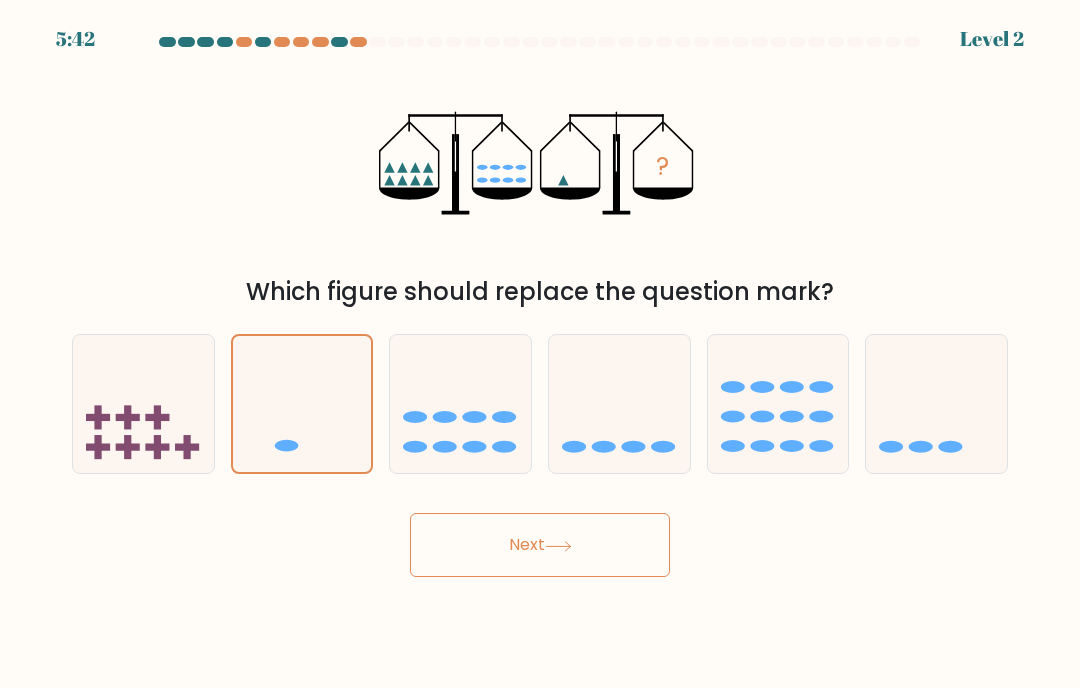 click on "Next" at bounding box center (540, 545) 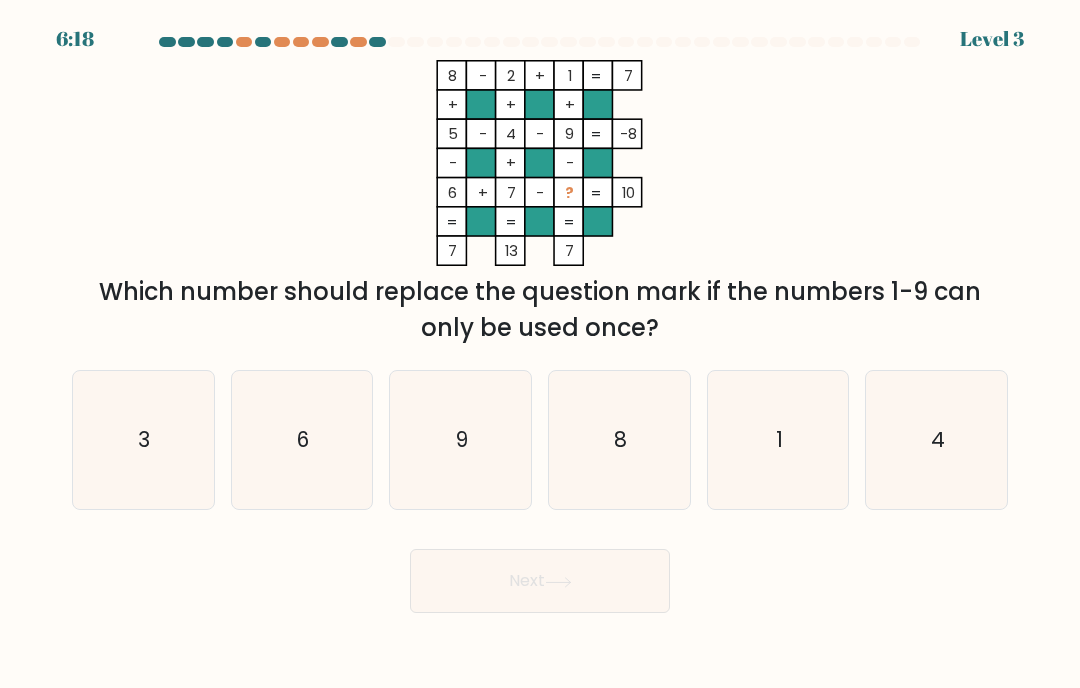 click on "4" at bounding box center [937, 440] 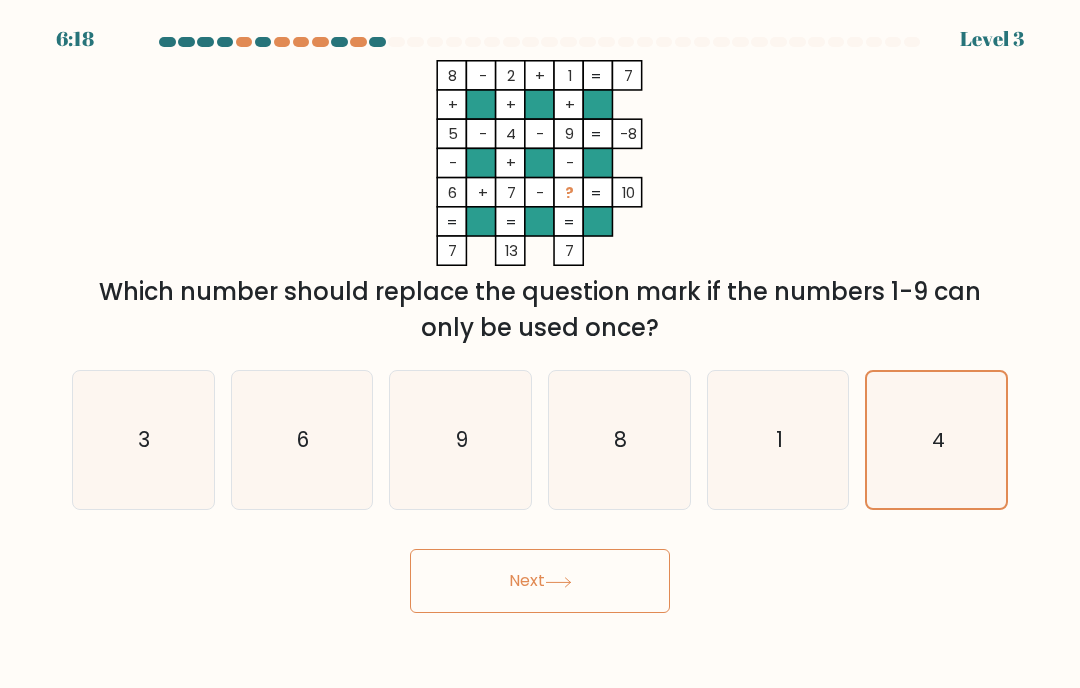 click on "Next" at bounding box center [540, 581] 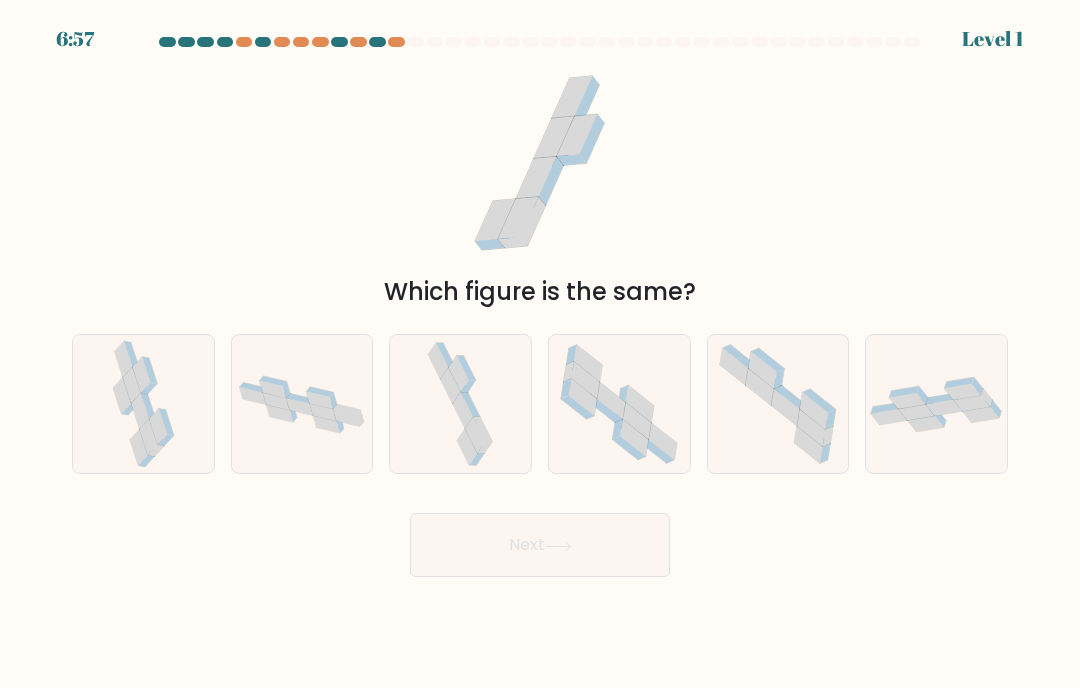 click at bounding box center (460, 404) 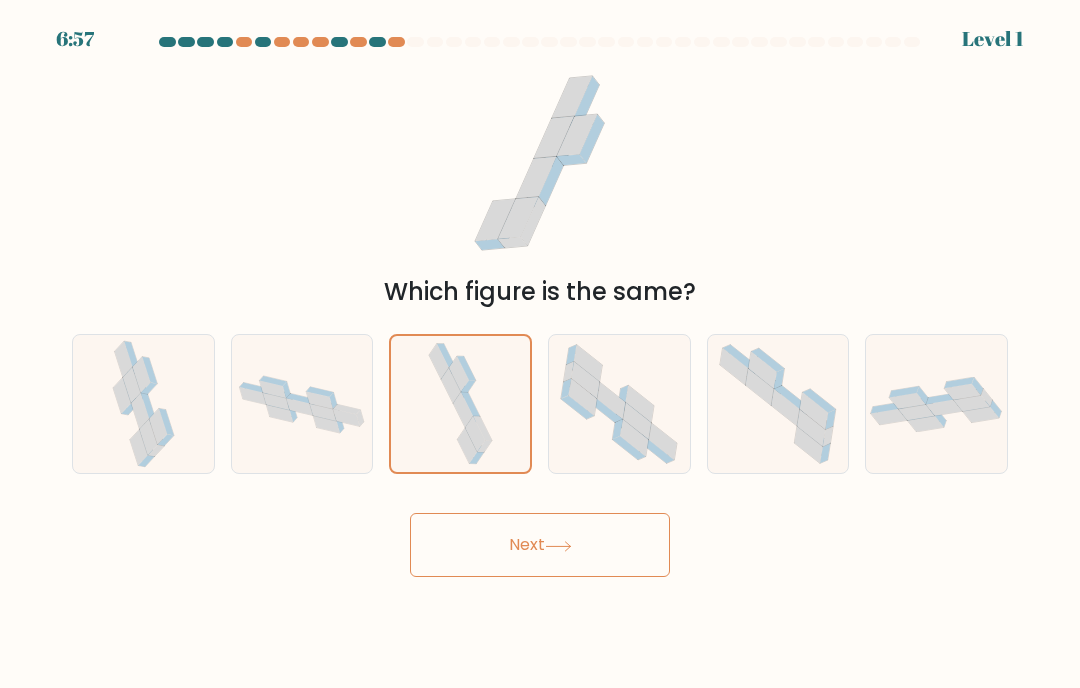 click on "Next" at bounding box center [540, 545] 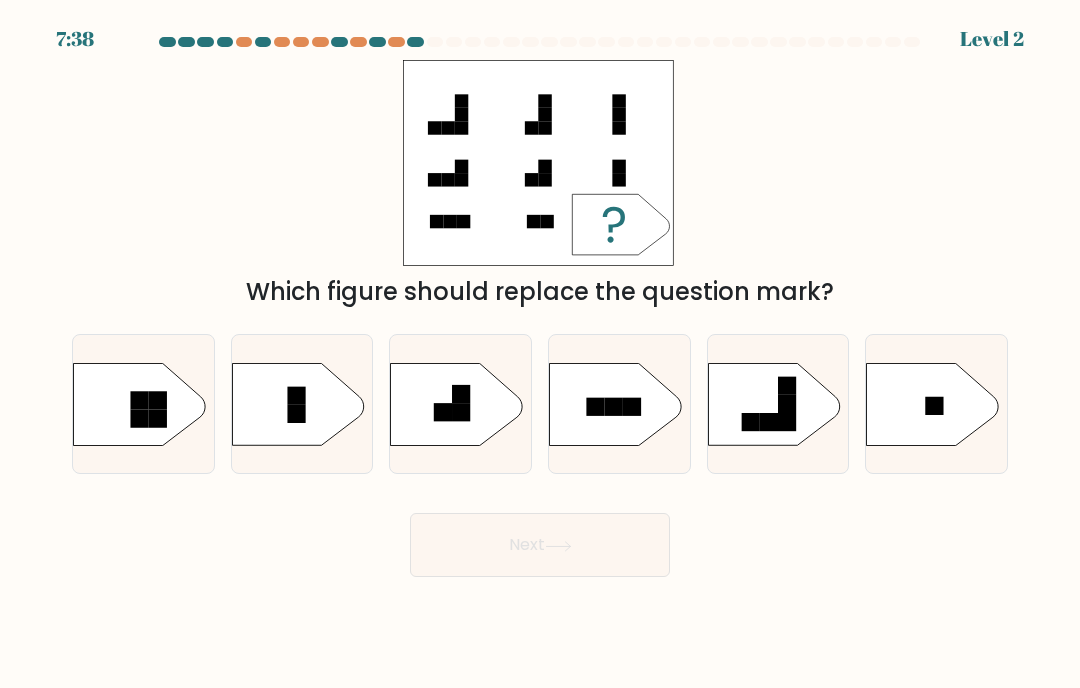 click at bounding box center (933, 404) 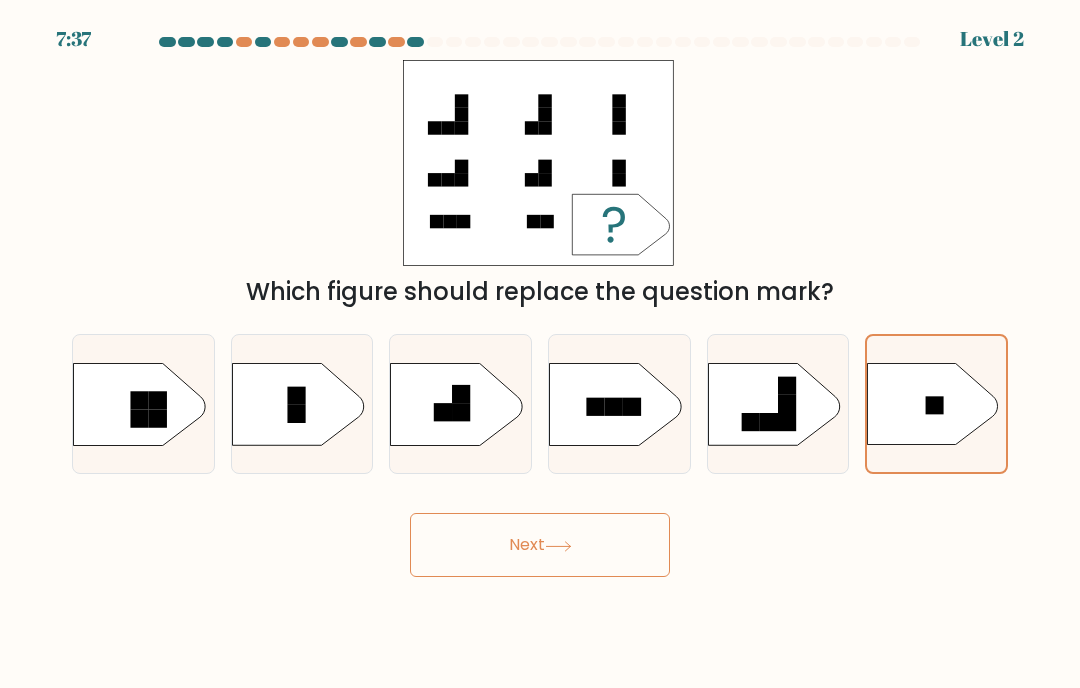 click on "Next" at bounding box center [540, 545] 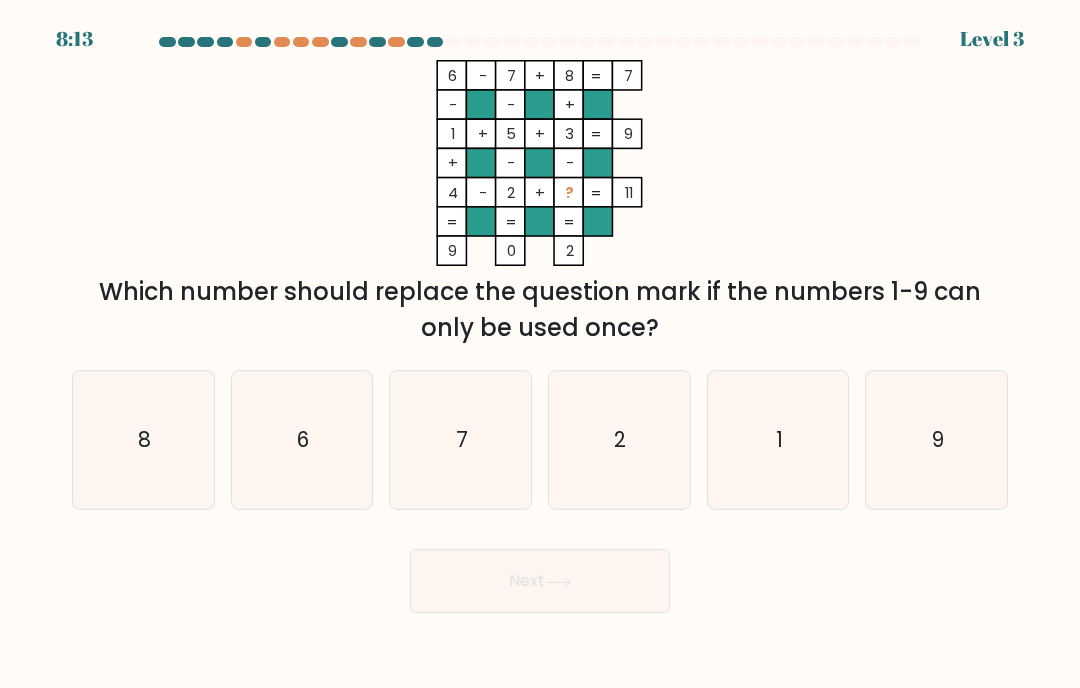 click on "9" at bounding box center (937, 440) 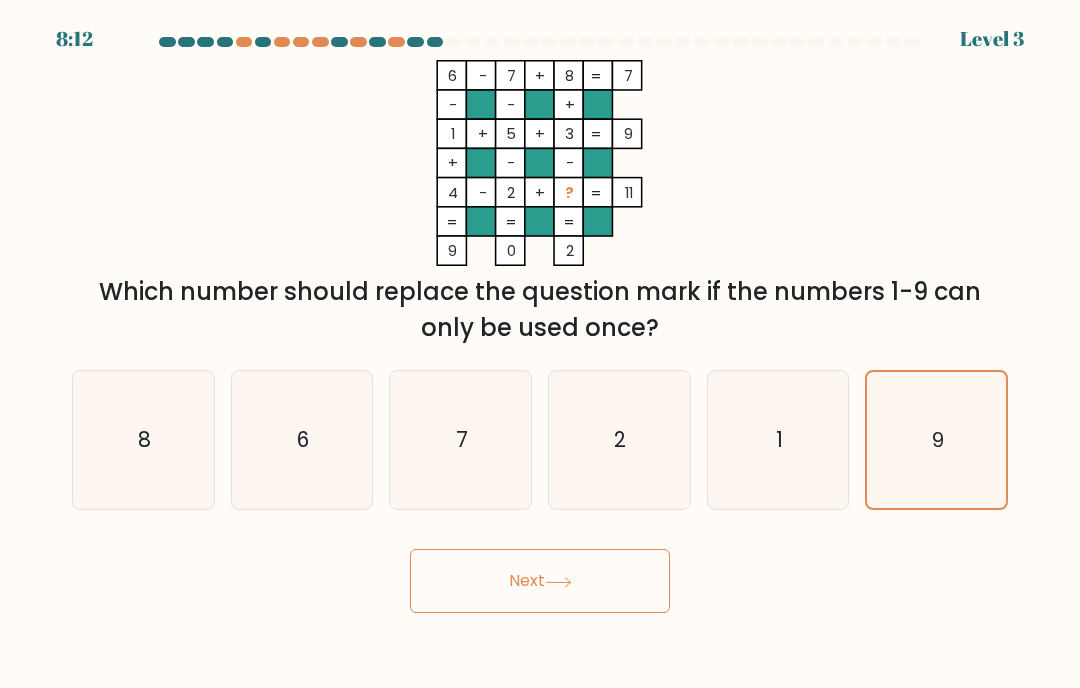 click on "Next" at bounding box center (540, 581) 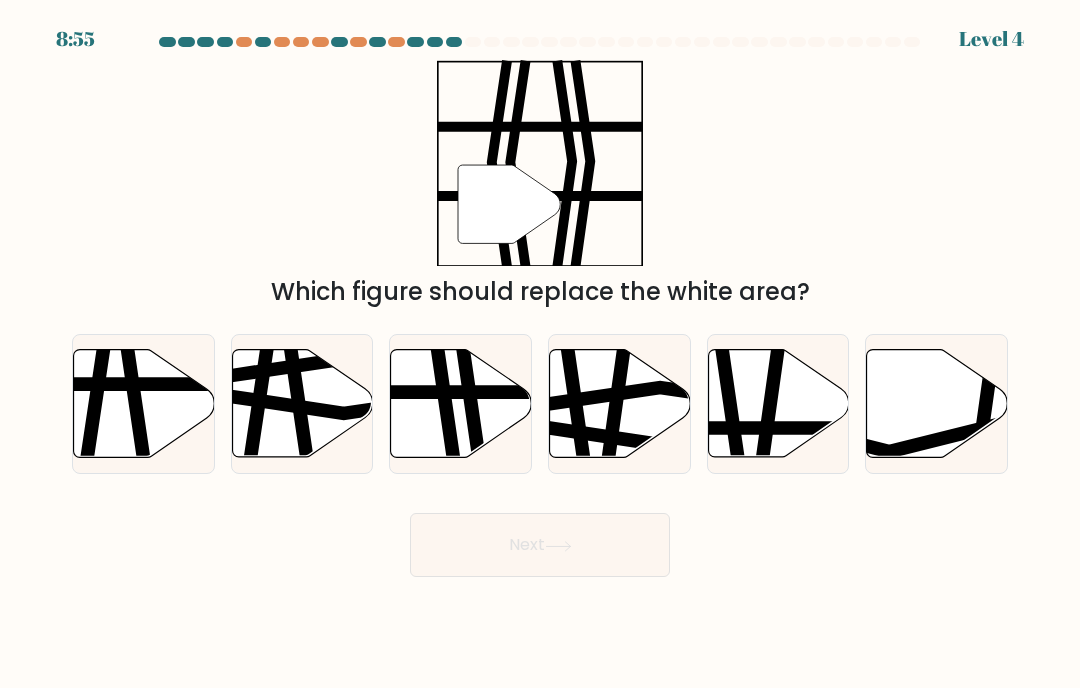 click at bounding box center (461, 404) 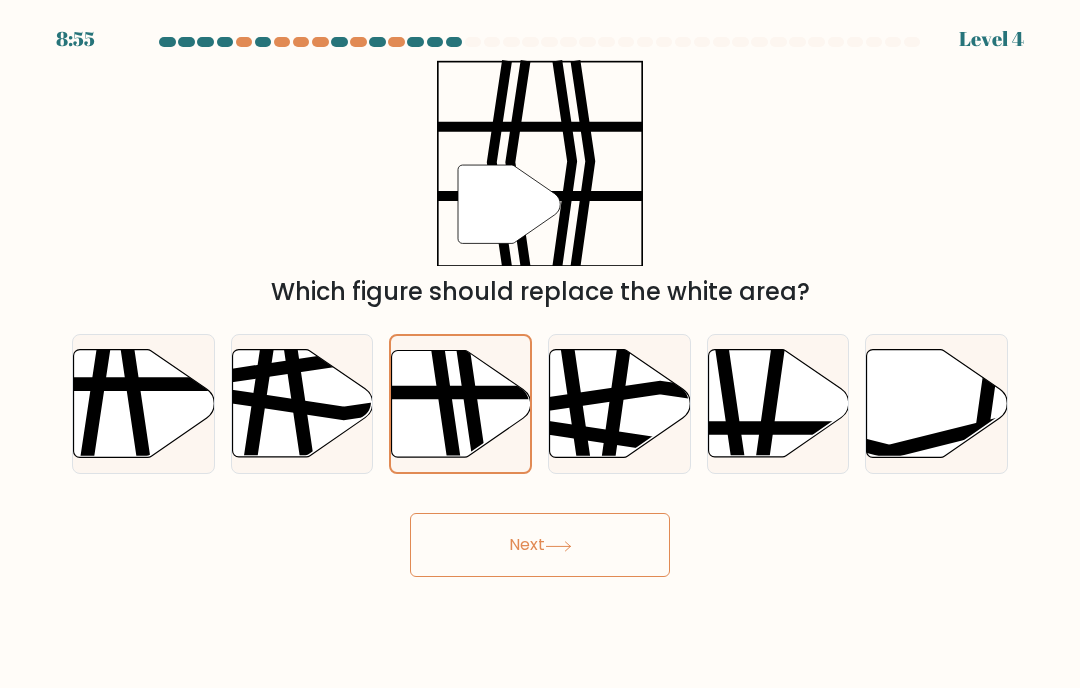 click on "Next" at bounding box center (540, 545) 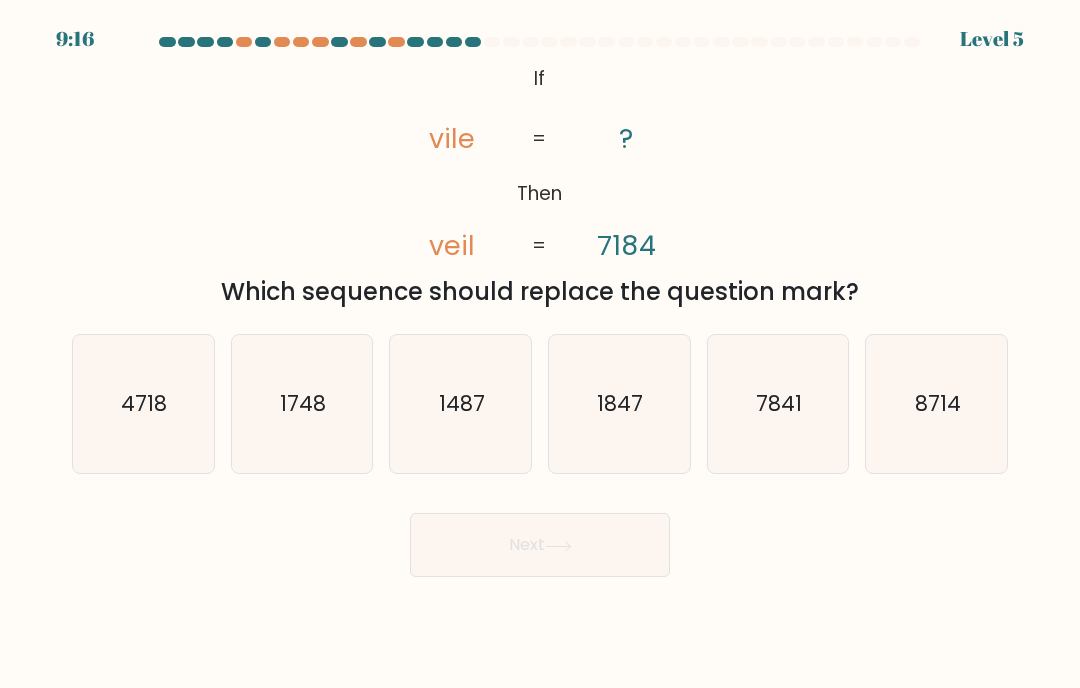 click on "7841" at bounding box center [779, 403] 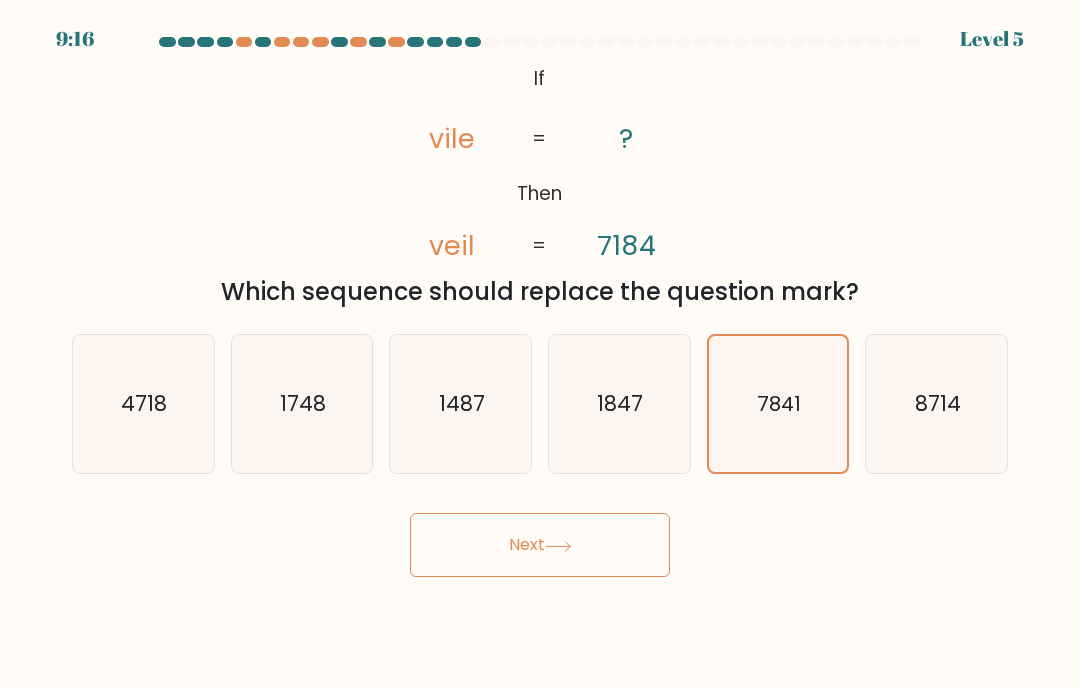 click on "Next" at bounding box center [540, 545] 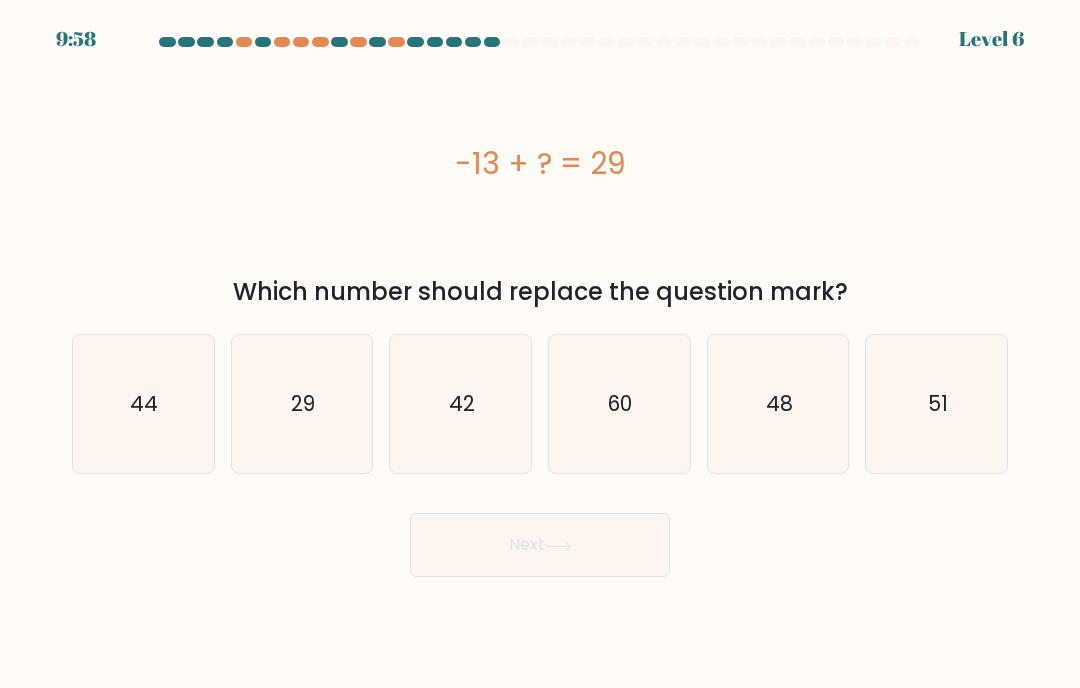 click on "60" at bounding box center [621, 403] 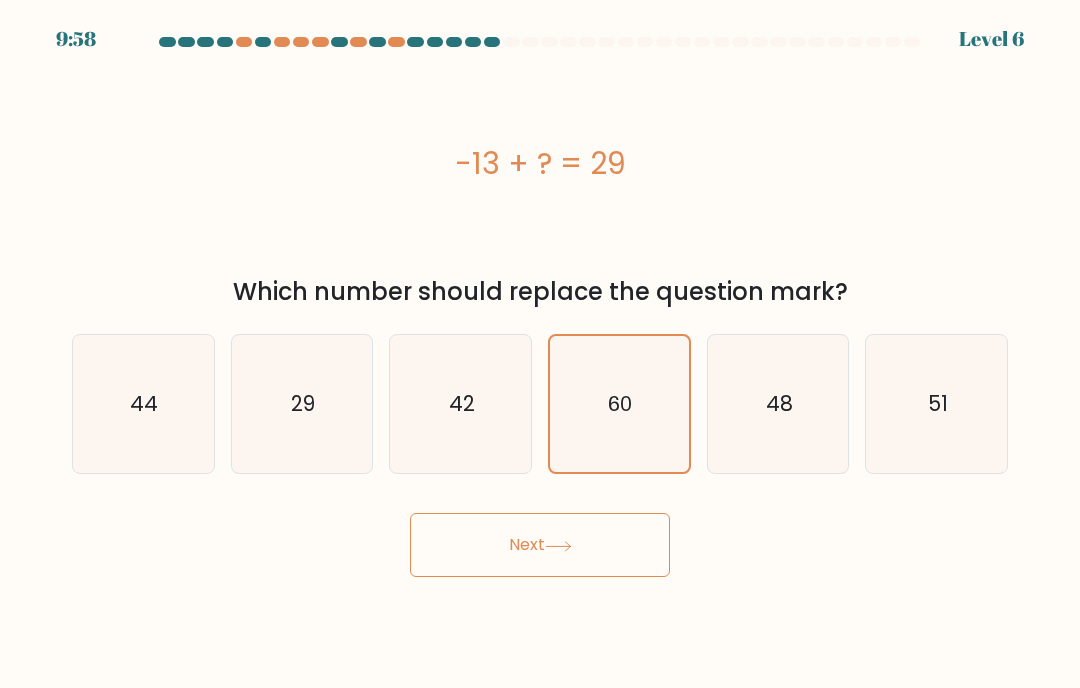 click on "Next" at bounding box center [540, 545] 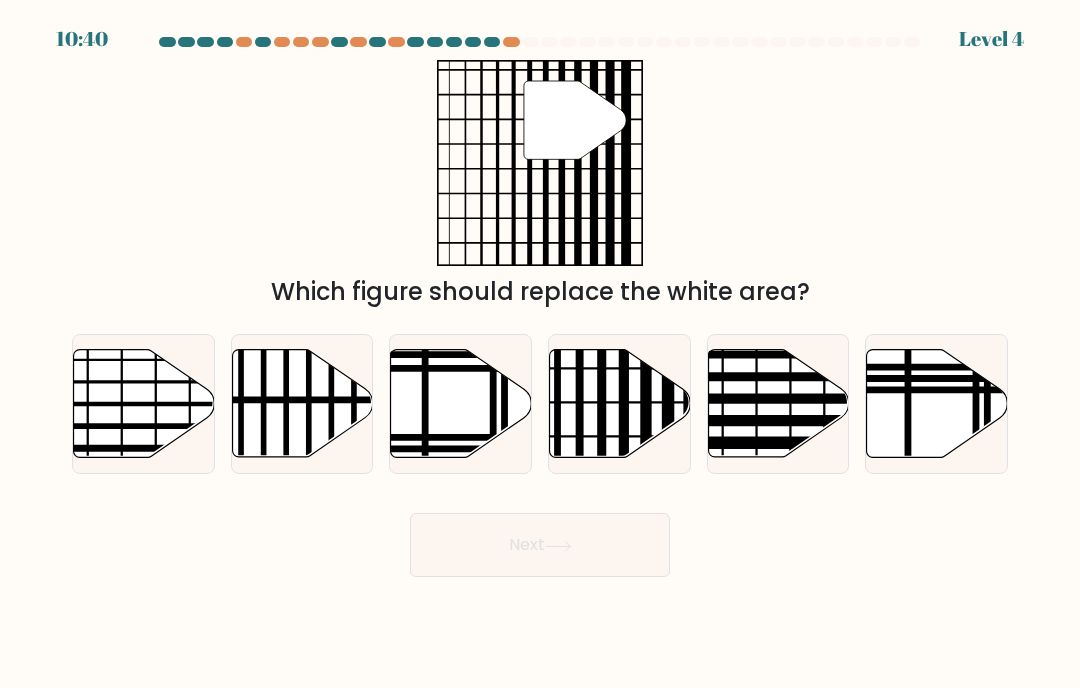 click at bounding box center [778, 404] 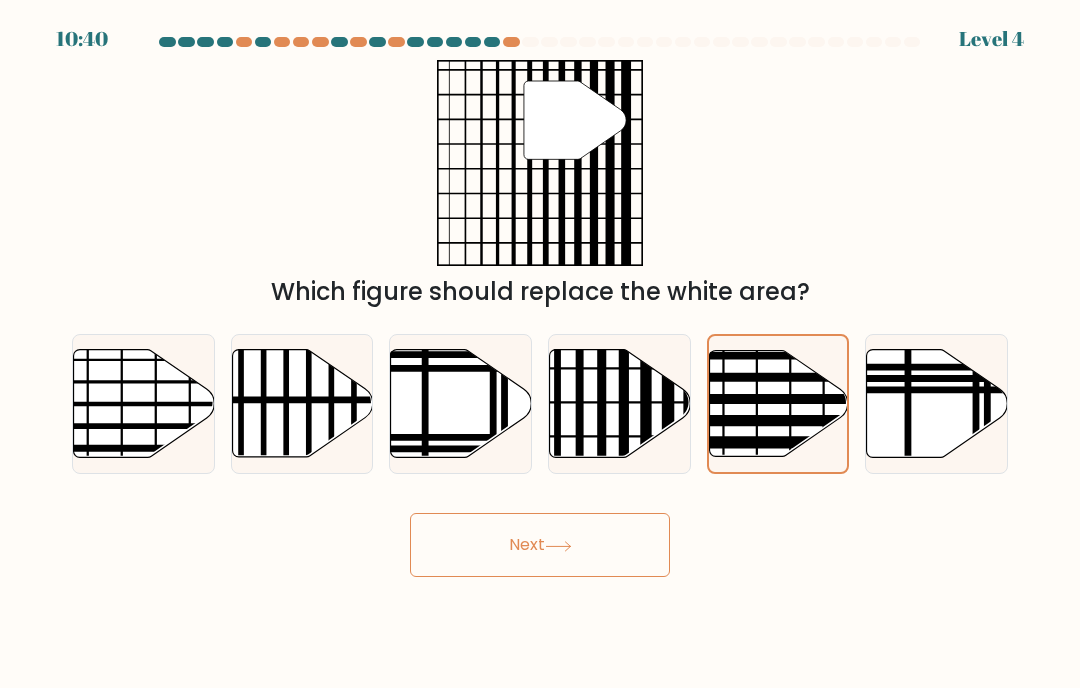 click on "Next" at bounding box center [540, 545] 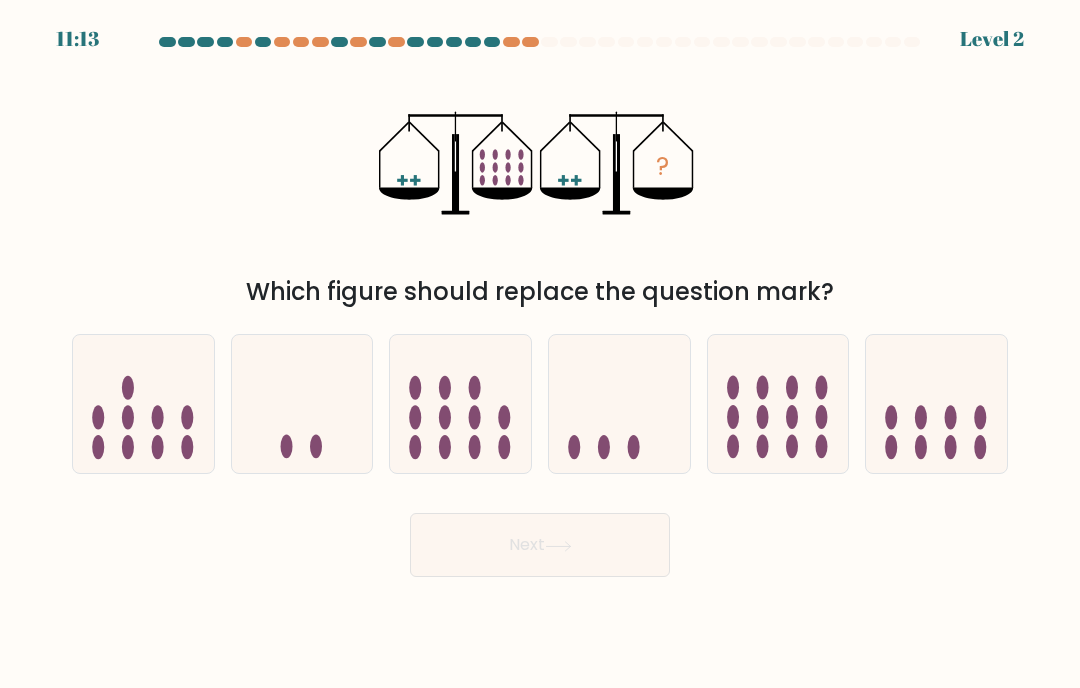 click at bounding box center [778, 404] 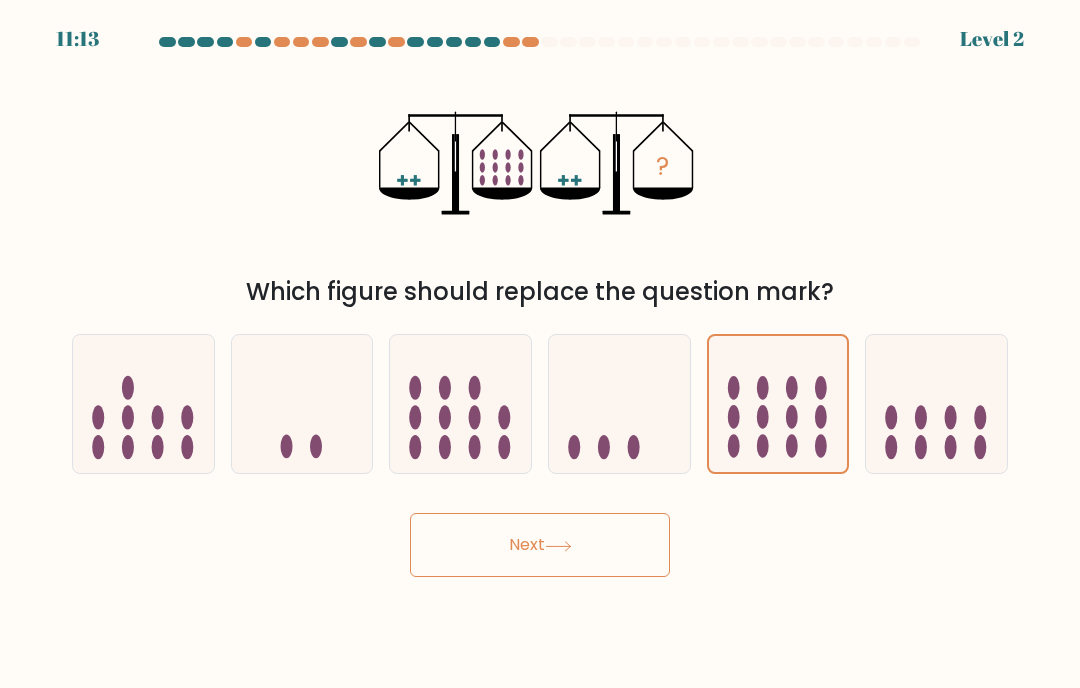 click on "Next" at bounding box center (540, 545) 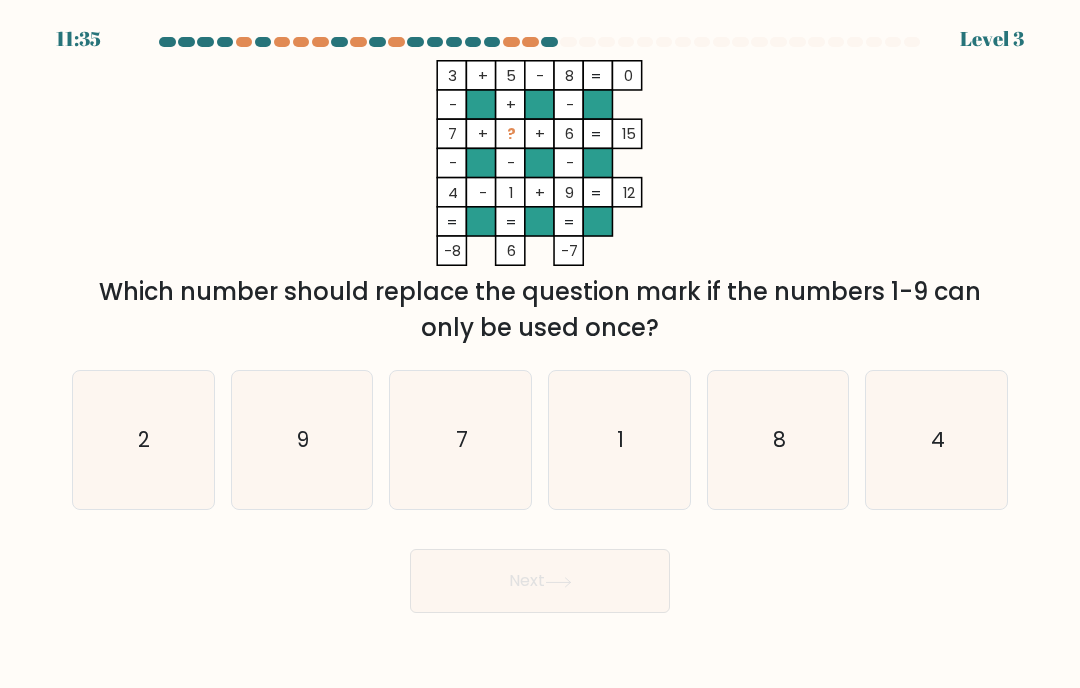 click on "2" at bounding box center [143, 440] 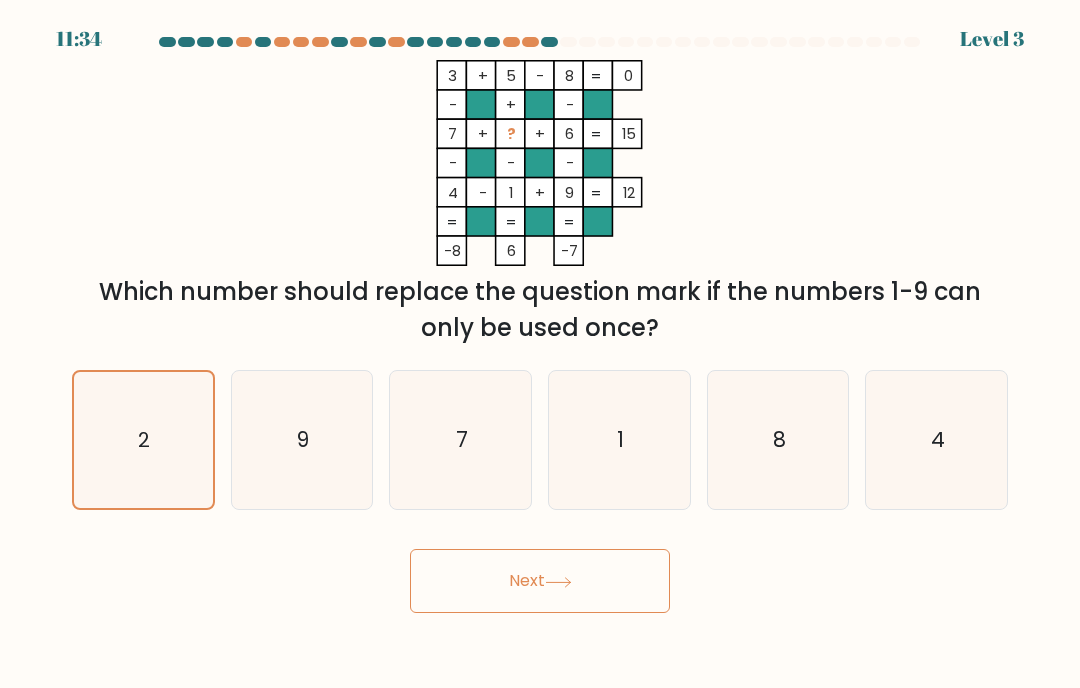 click on "Next" at bounding box center (540, 581) 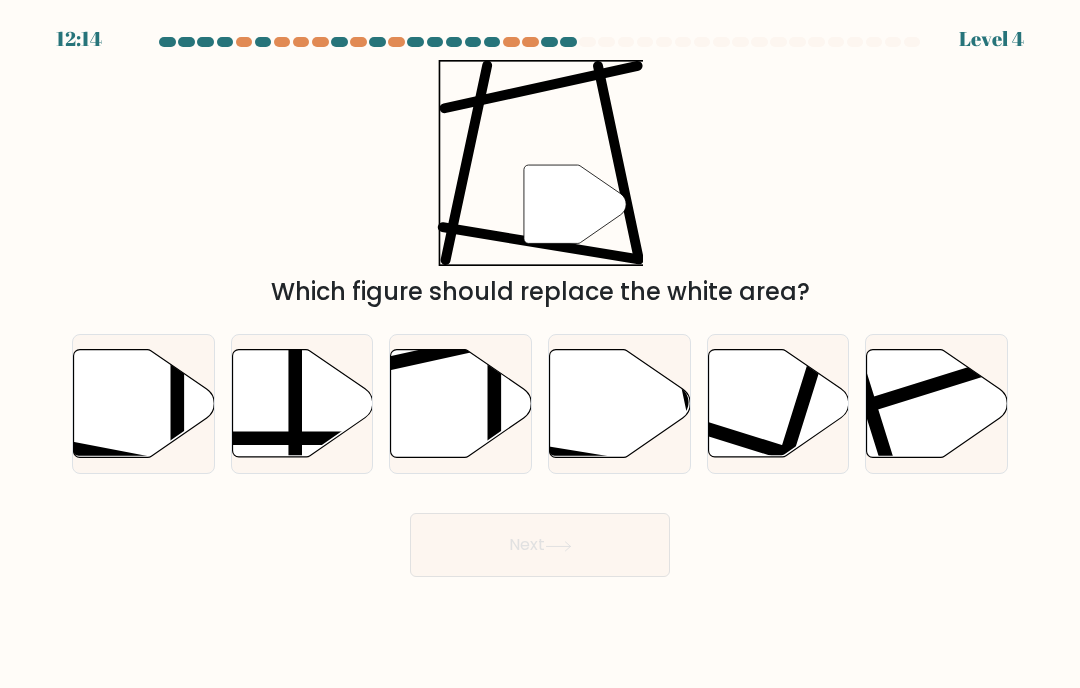 click at bounding box center (620, 404) 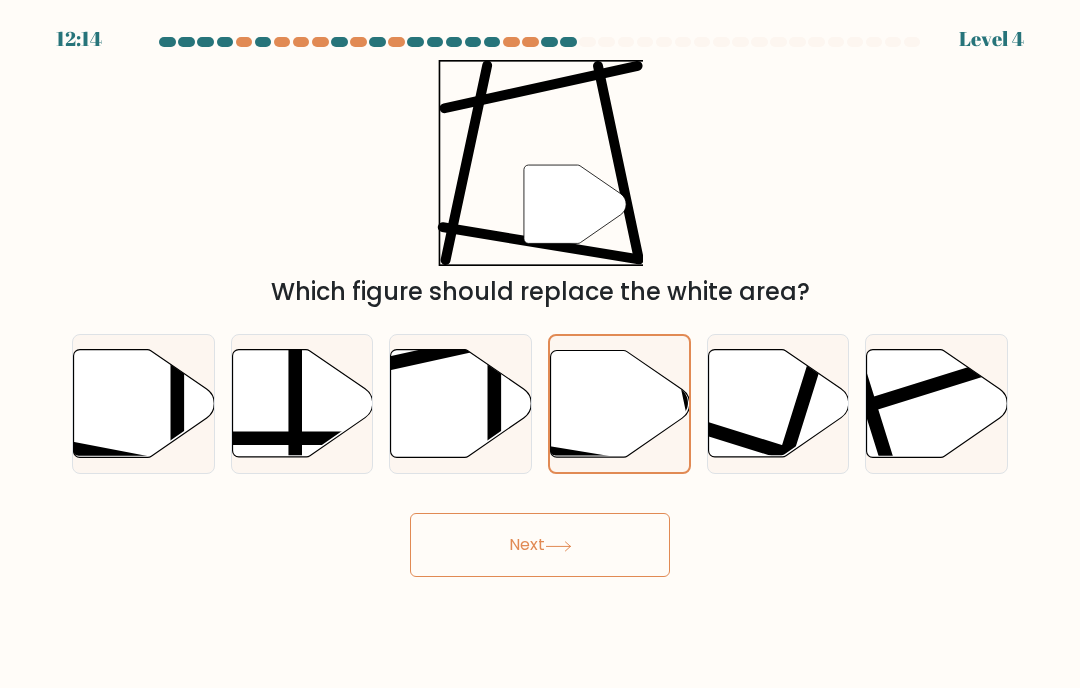 click on "Next" at bounding box center [540, 545] 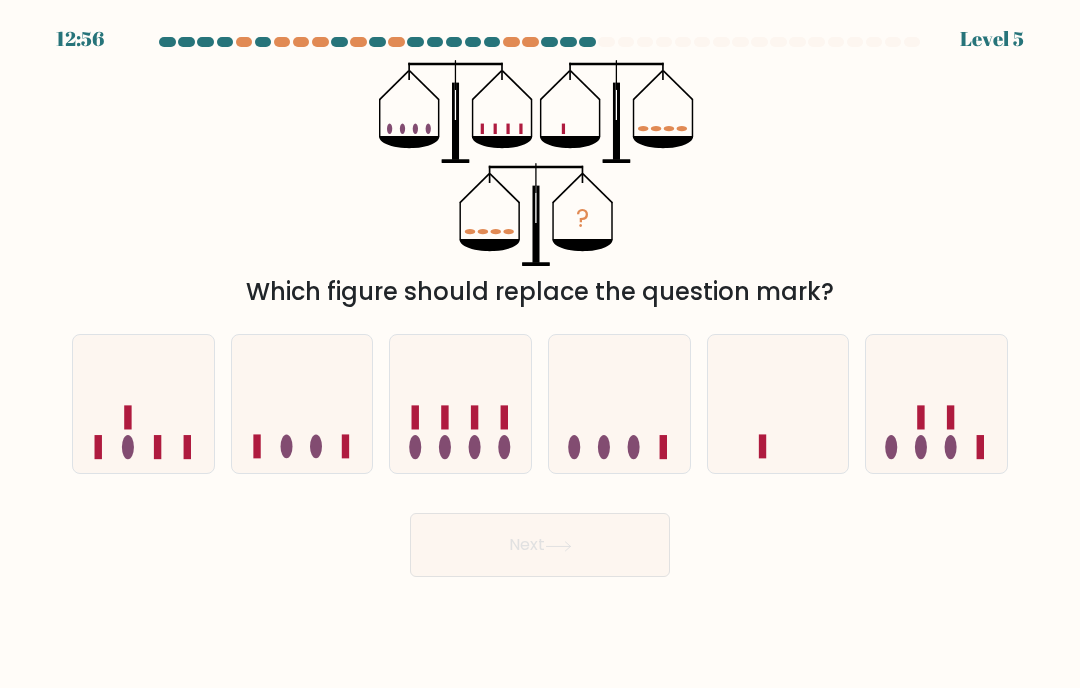 click at bounding box center (619, 404) 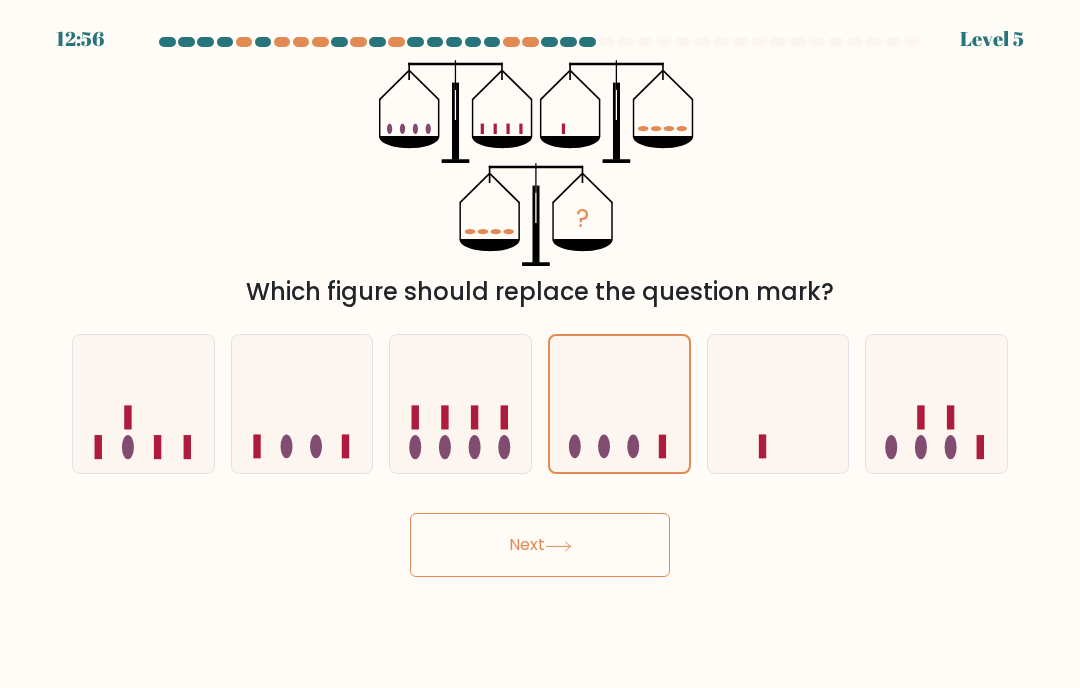 click on "Next" at bounding box center [540, 545] 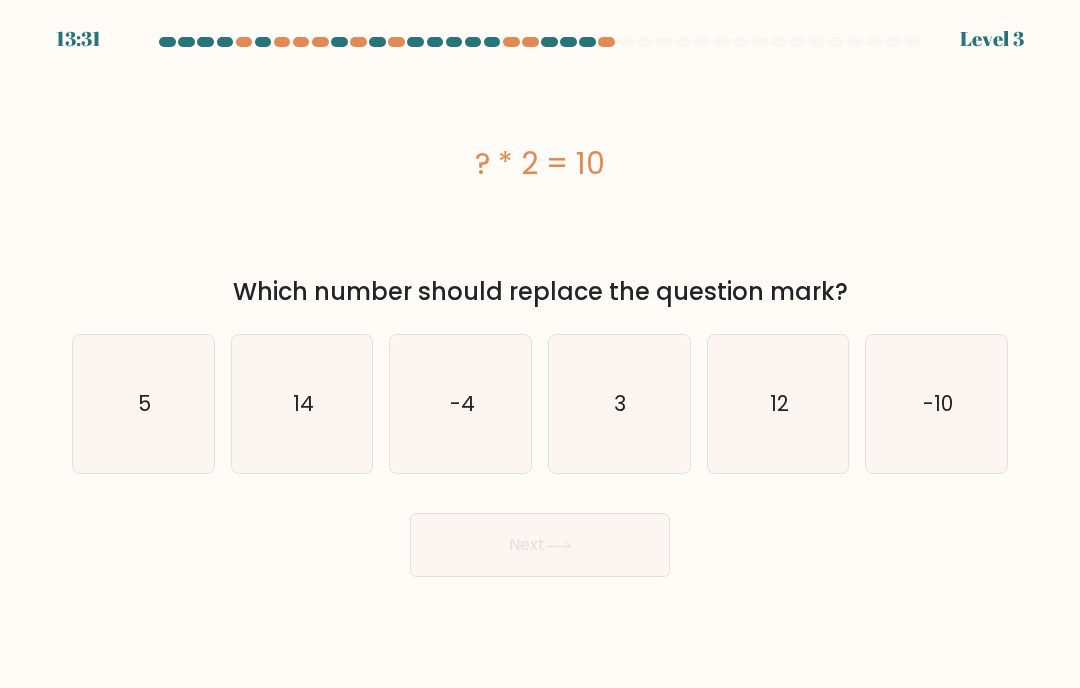 click on "5" at bounding box center [143, 404] 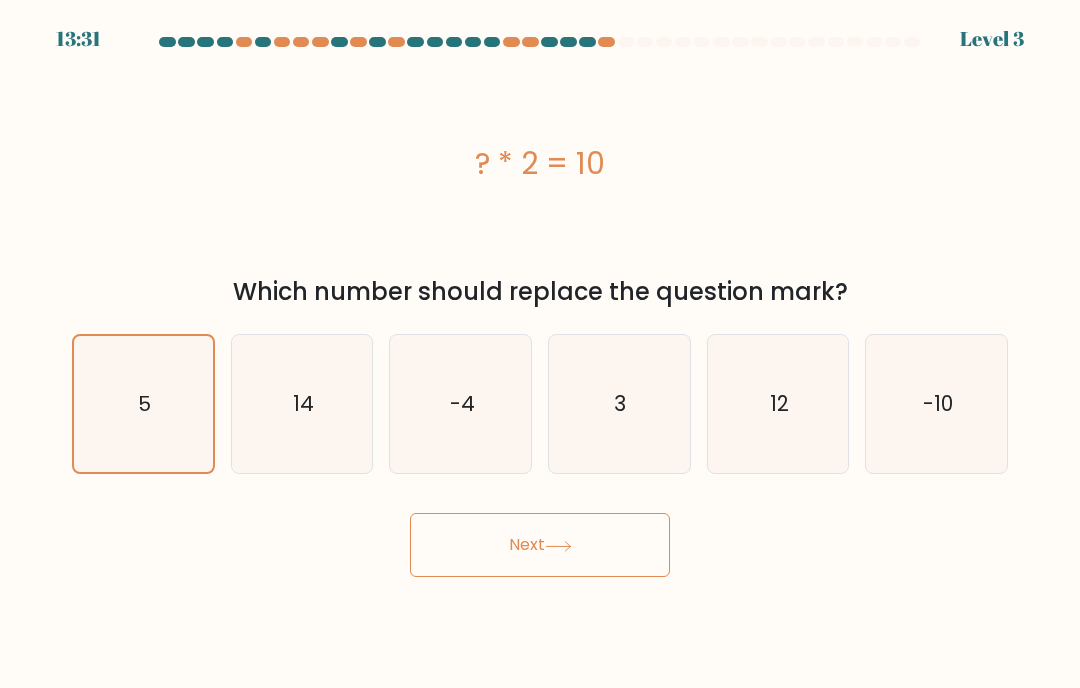 click on "Next" at bounding box center (540, 545) 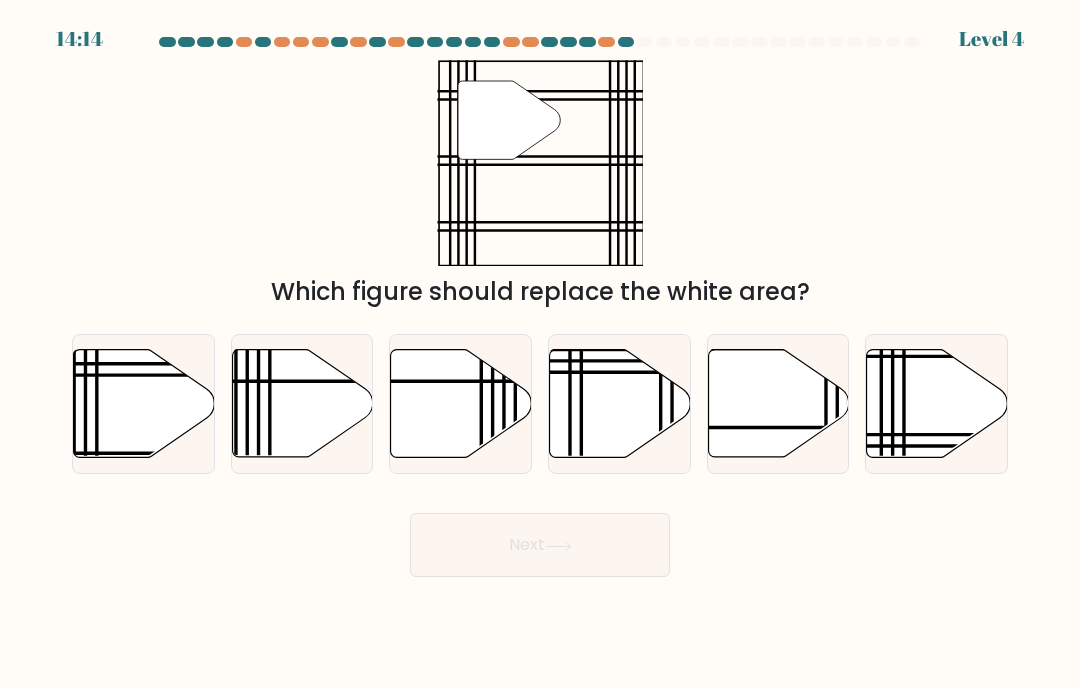 click at bounding box center [620, 404] 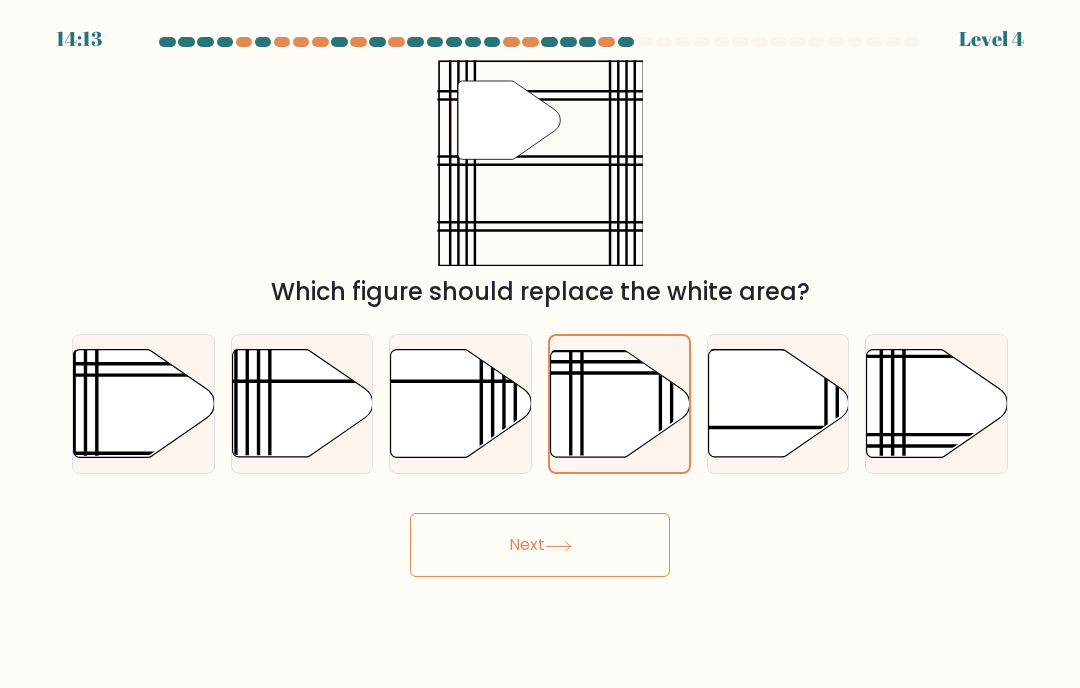click on "Next" at bounding box center [540, 545] 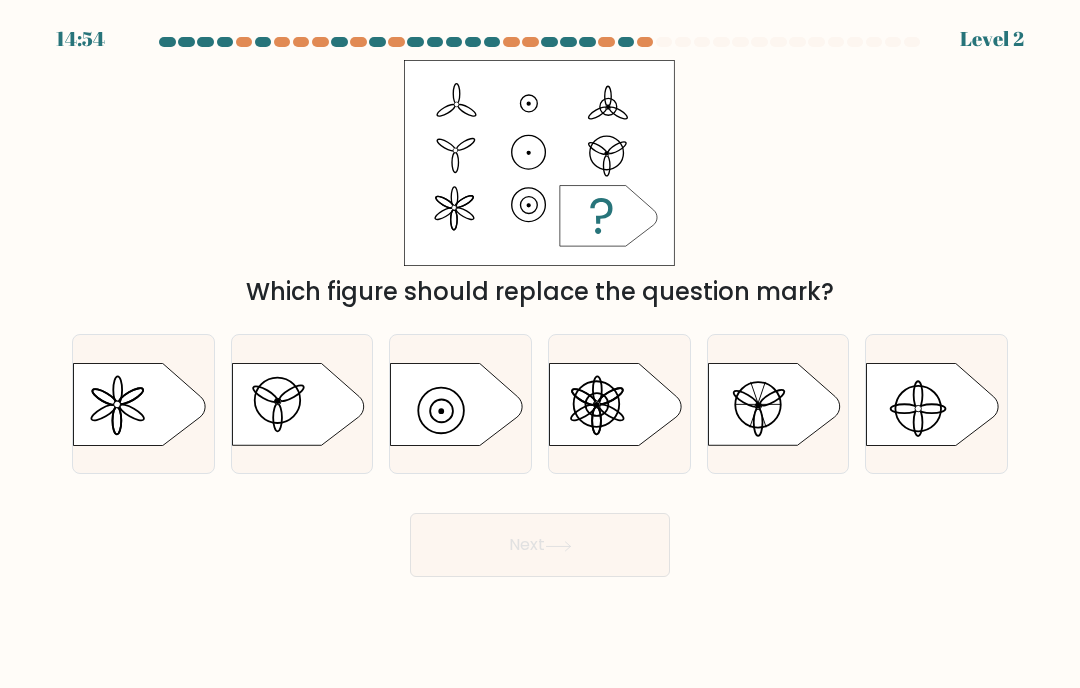 click at bounding box center [298, 404] 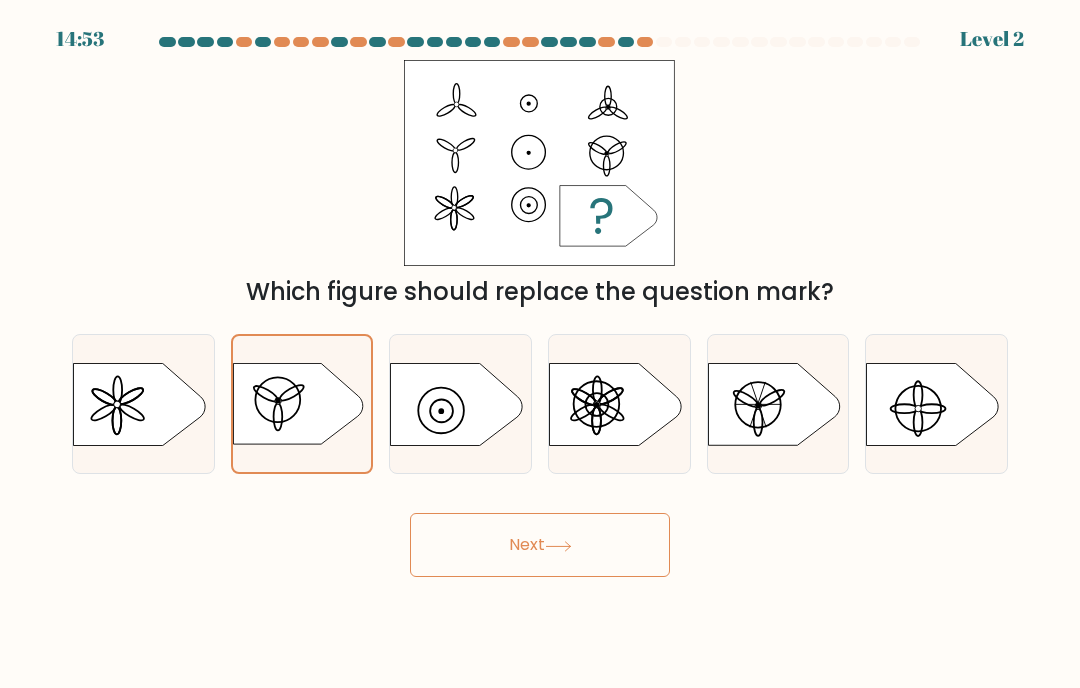 click at bounding box center [298, 404] 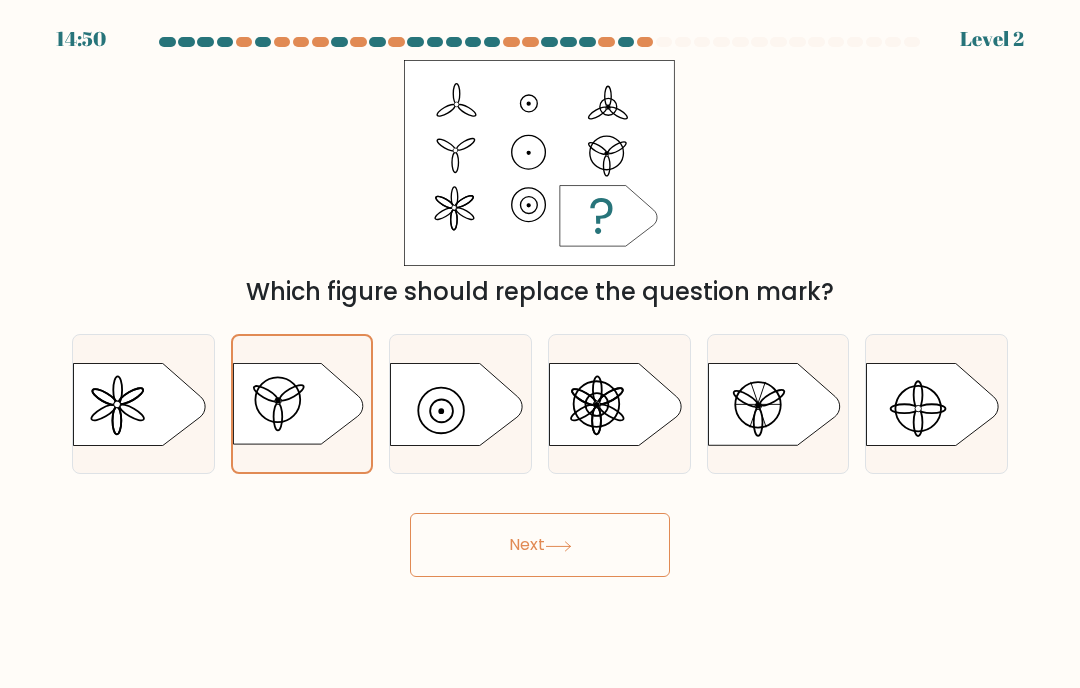 click at bounding box center [615, 404] 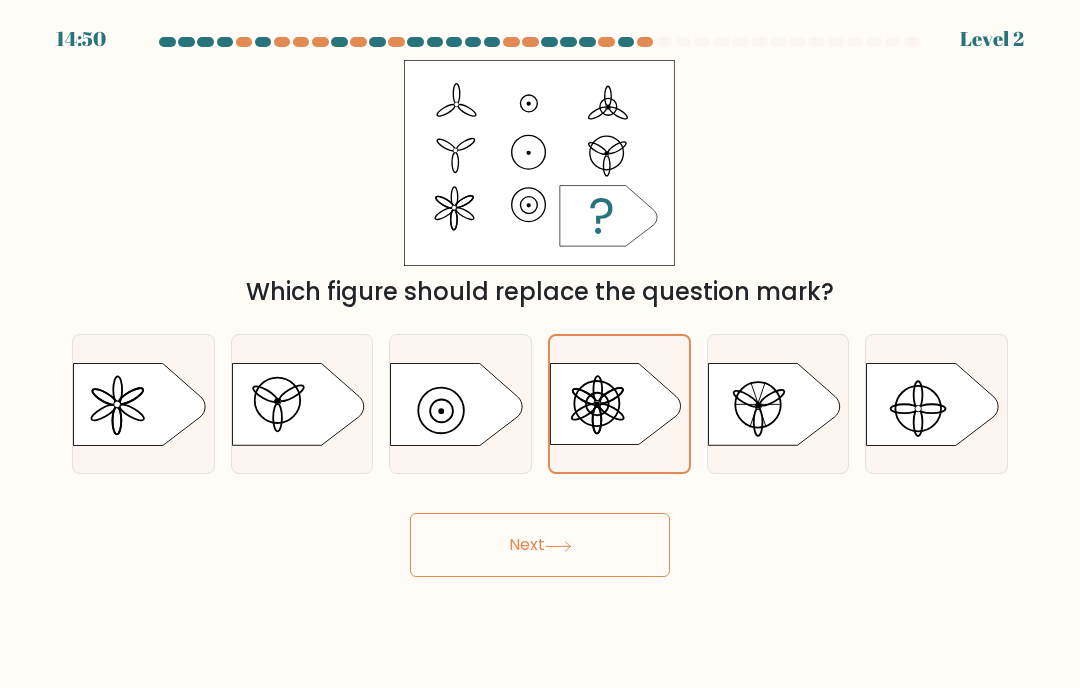 click on "Next" at bounding box center [540, 545] 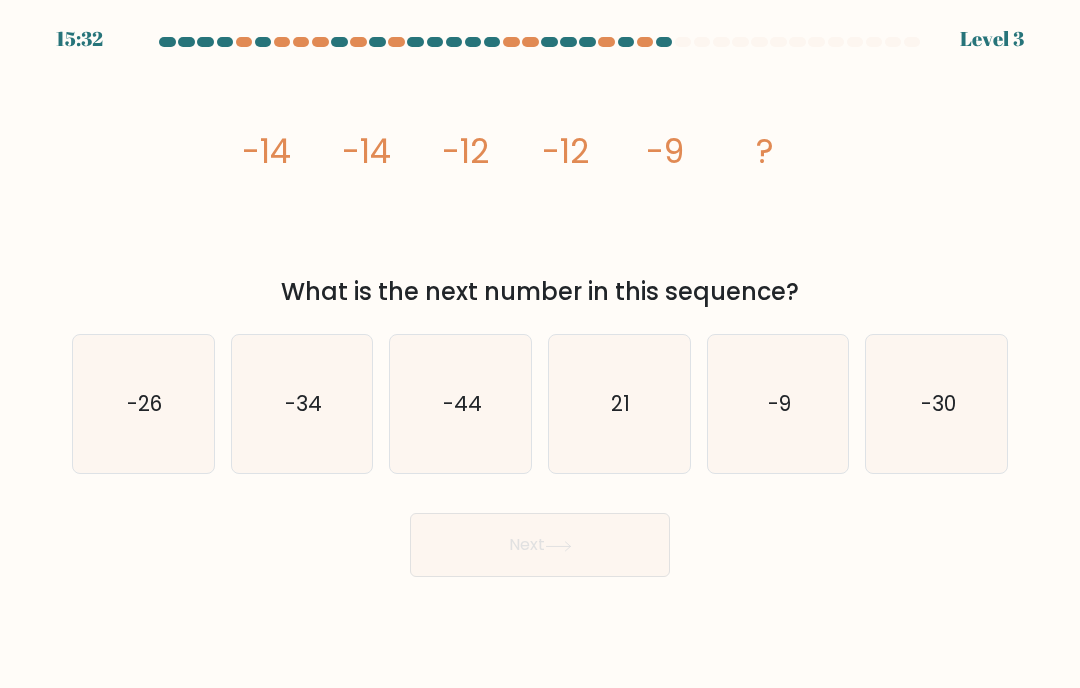 click on "-9" at bounding box center [779, 403] 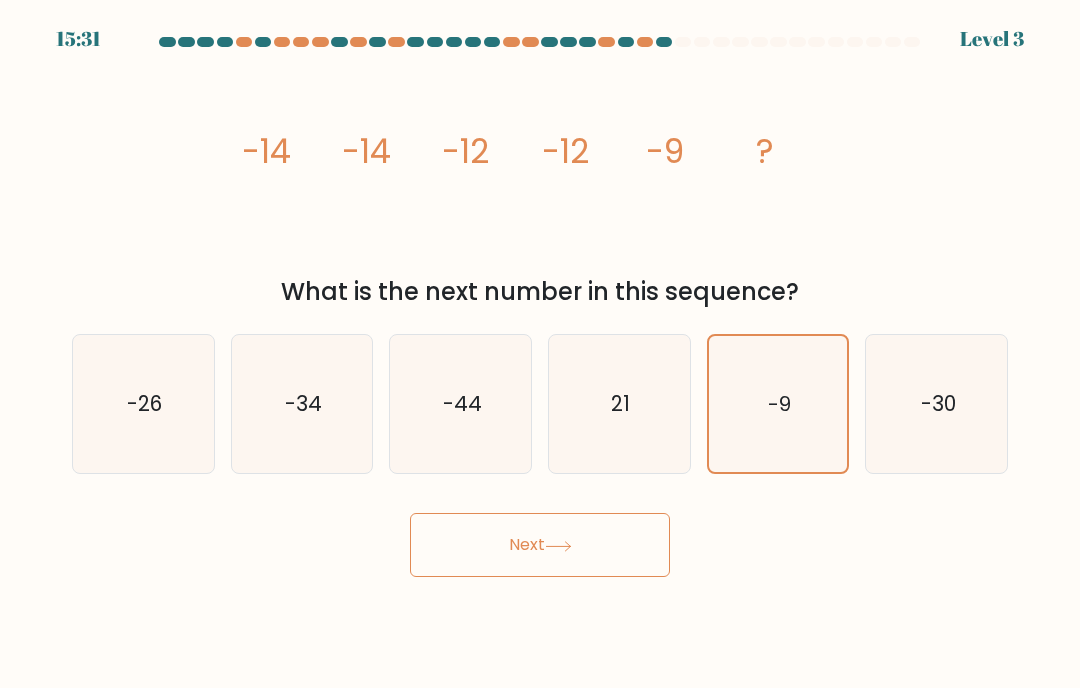 click on "Next" at bounding box center [540, 545] 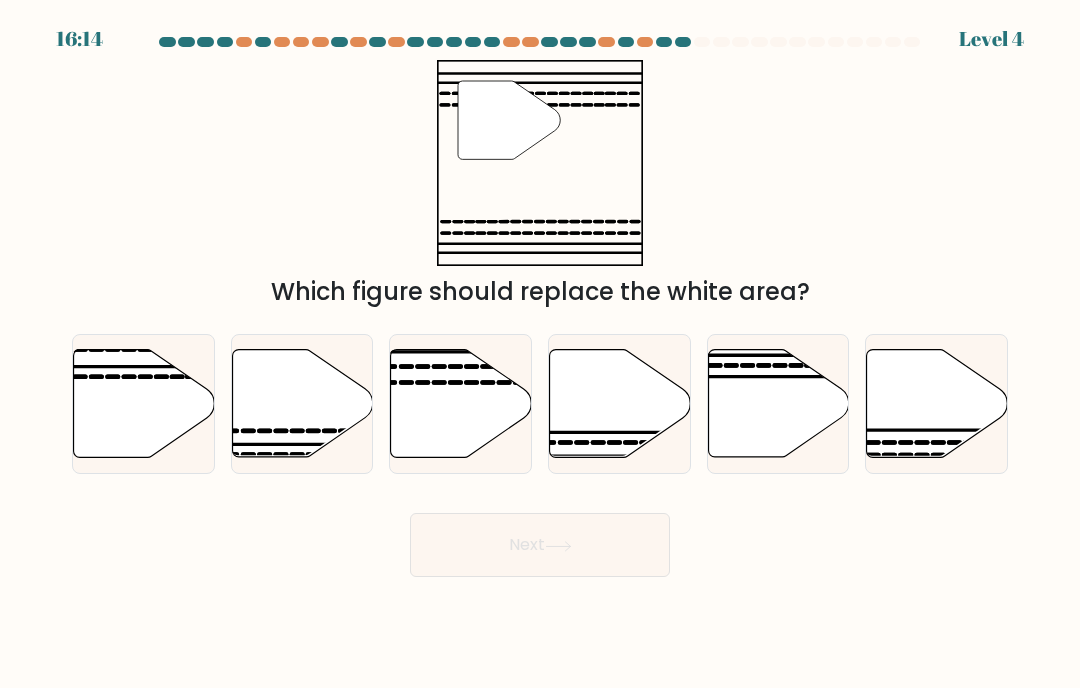 click at bounding box center (778, 404) 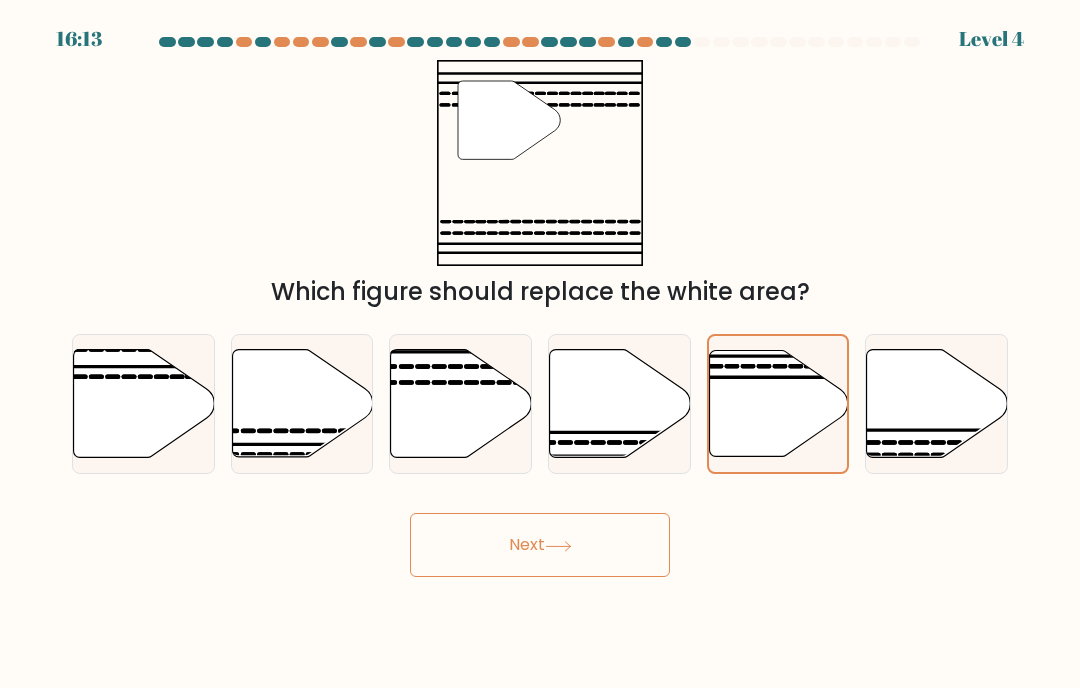 click on "Next" at bounding box center [540, 545] 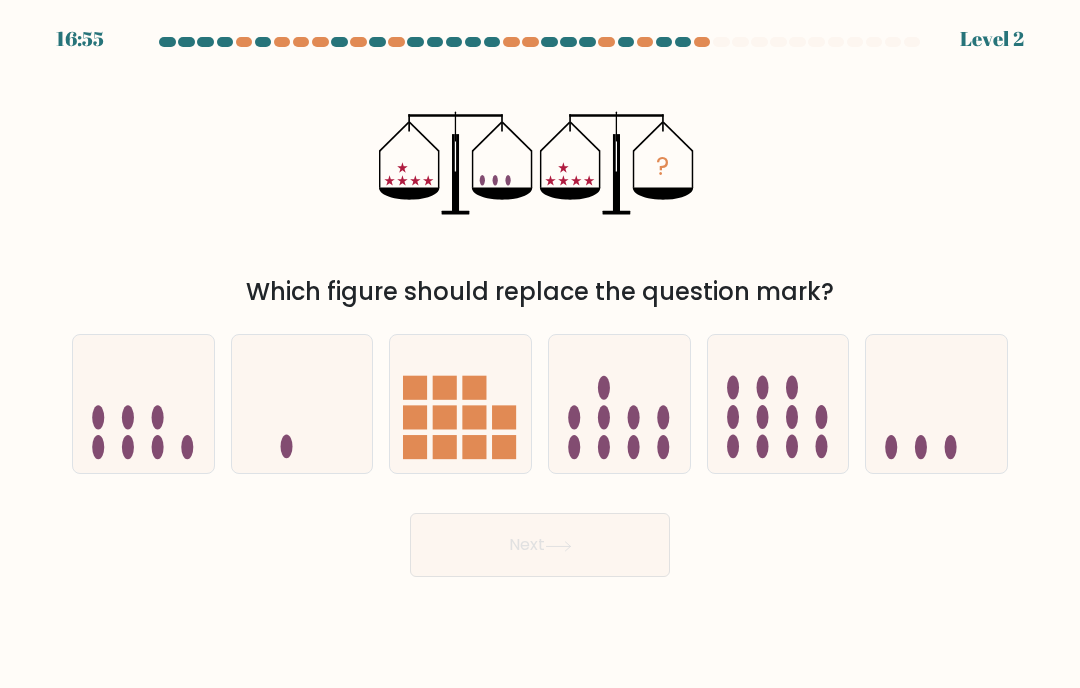 click at bounding box center (936, 404) 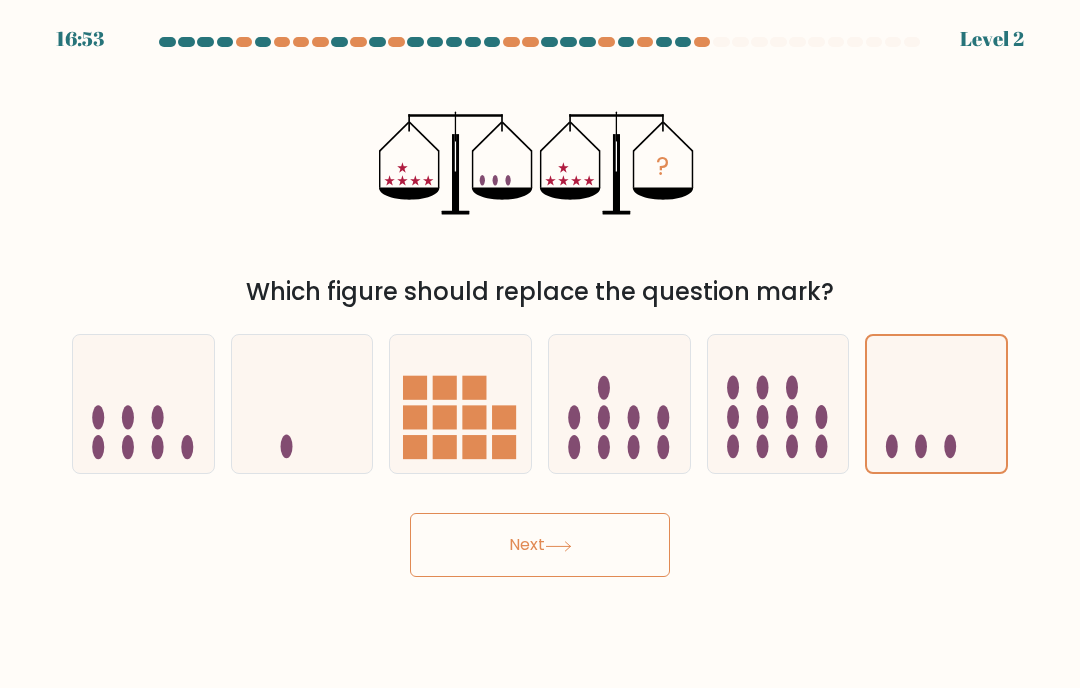 click on "Next" at bounding box center (540, 545) 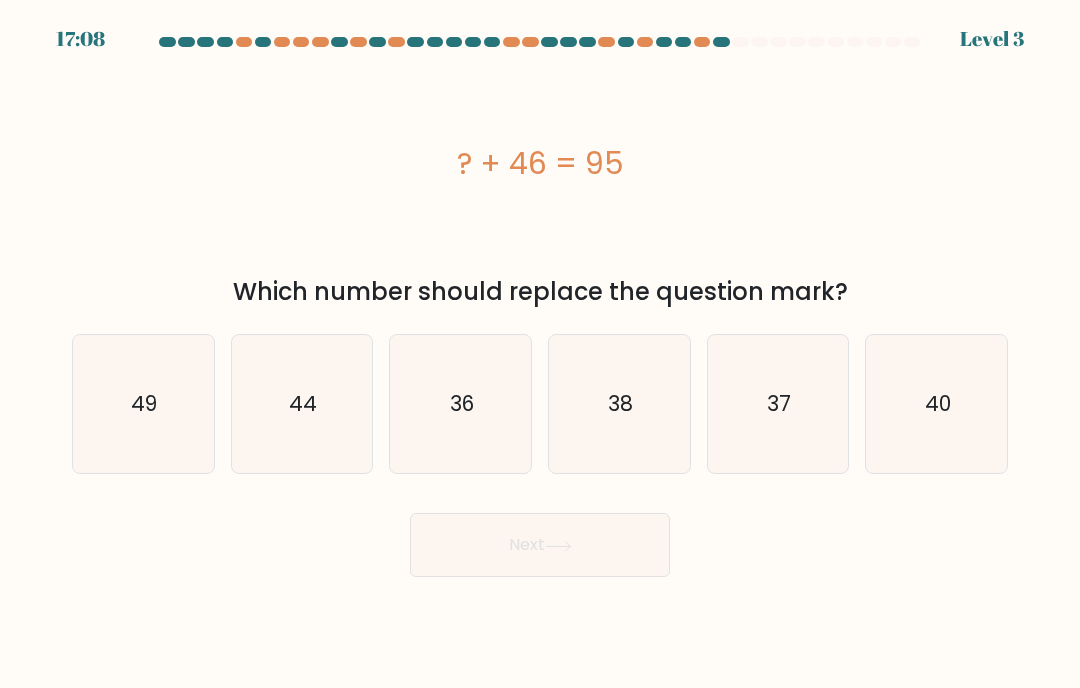 click on "49" at bounding box center [143, 404] 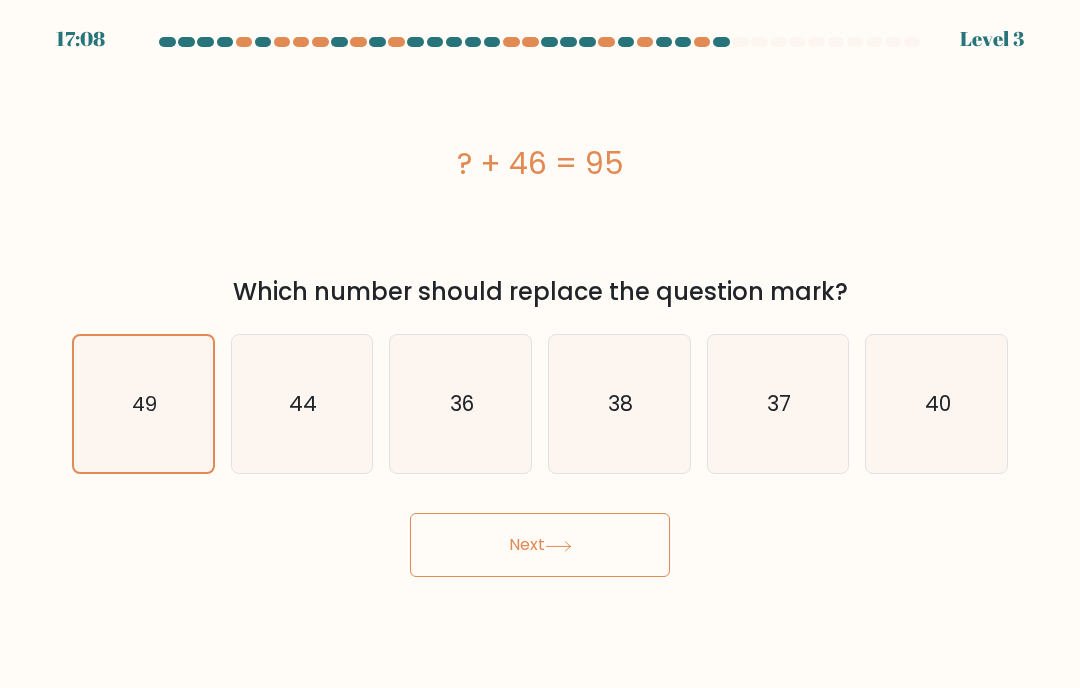 click on "Next" at bounding box center (540, 545) 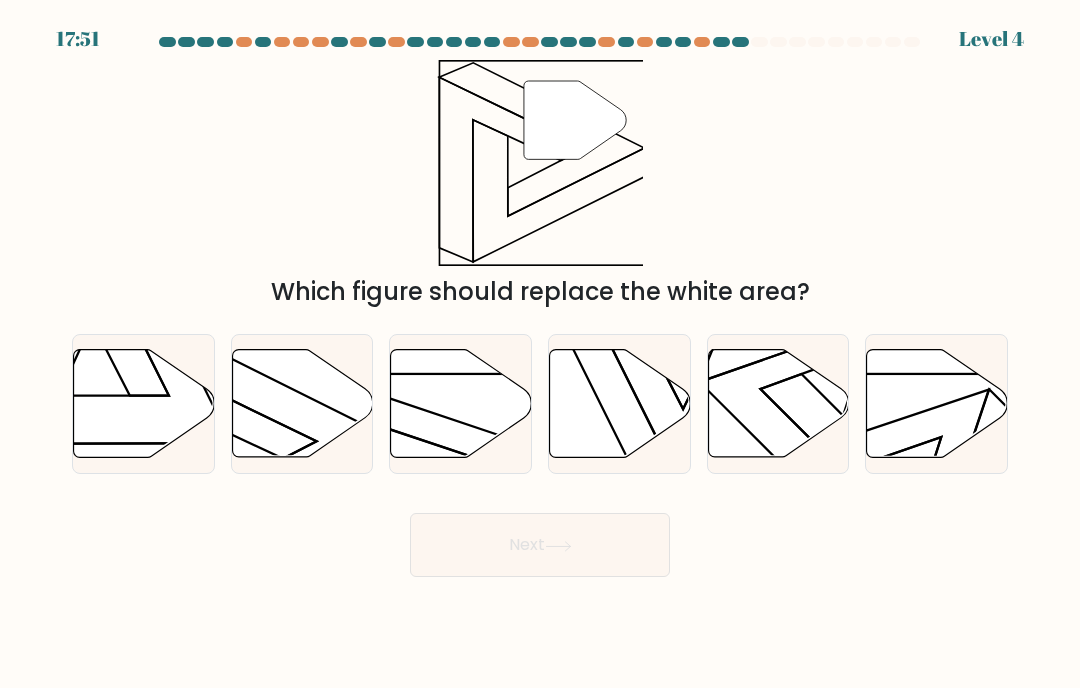 click at bounding box center (620, 404) 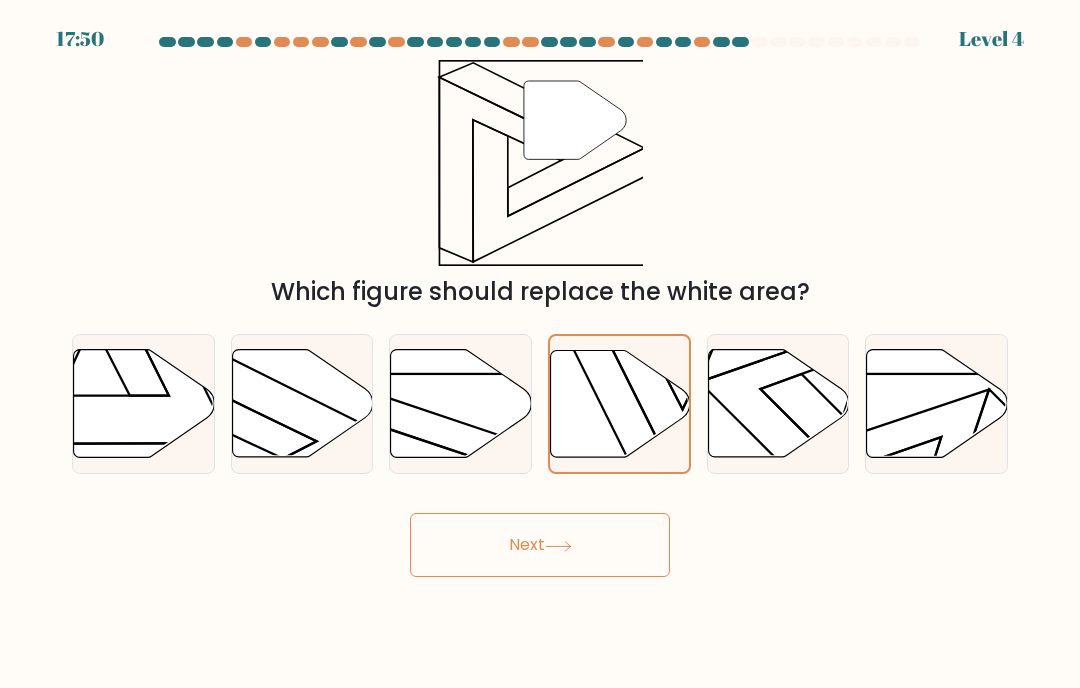 click at bounding box center [558, 546] 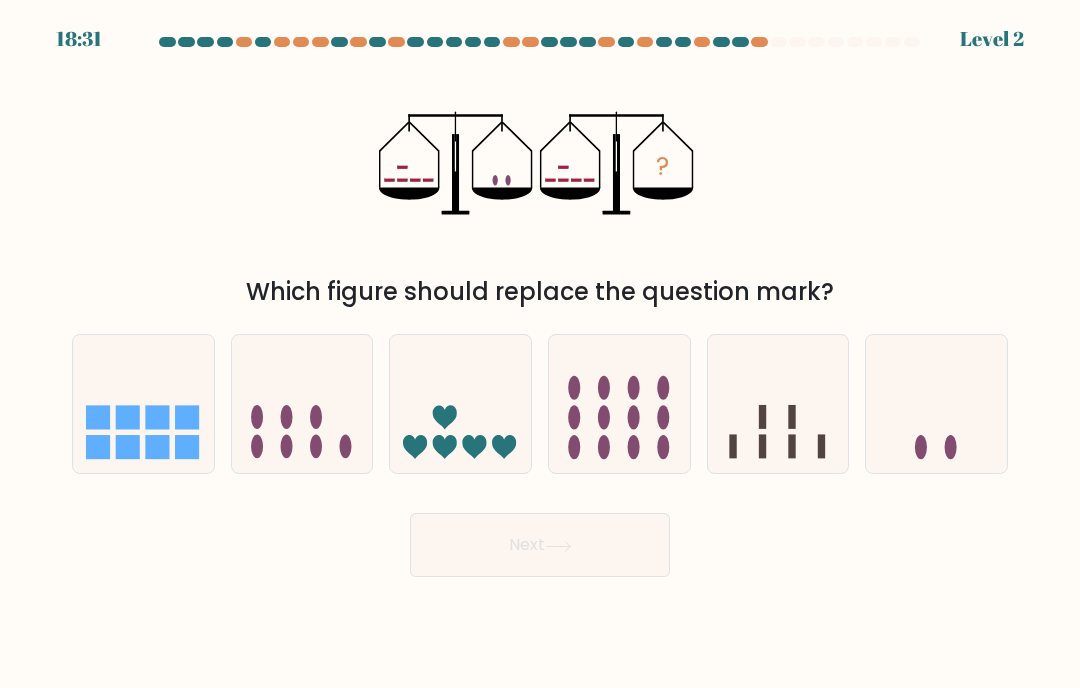click at bounding box center [936, 404] 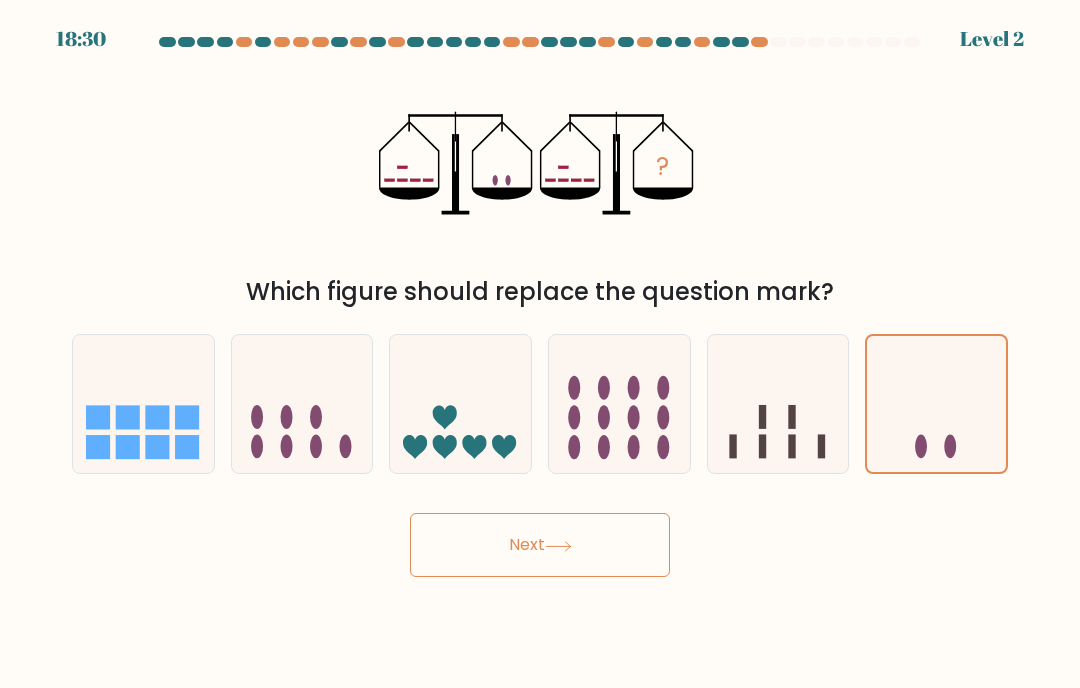 click on "Next" at bounding box center [540, 545] 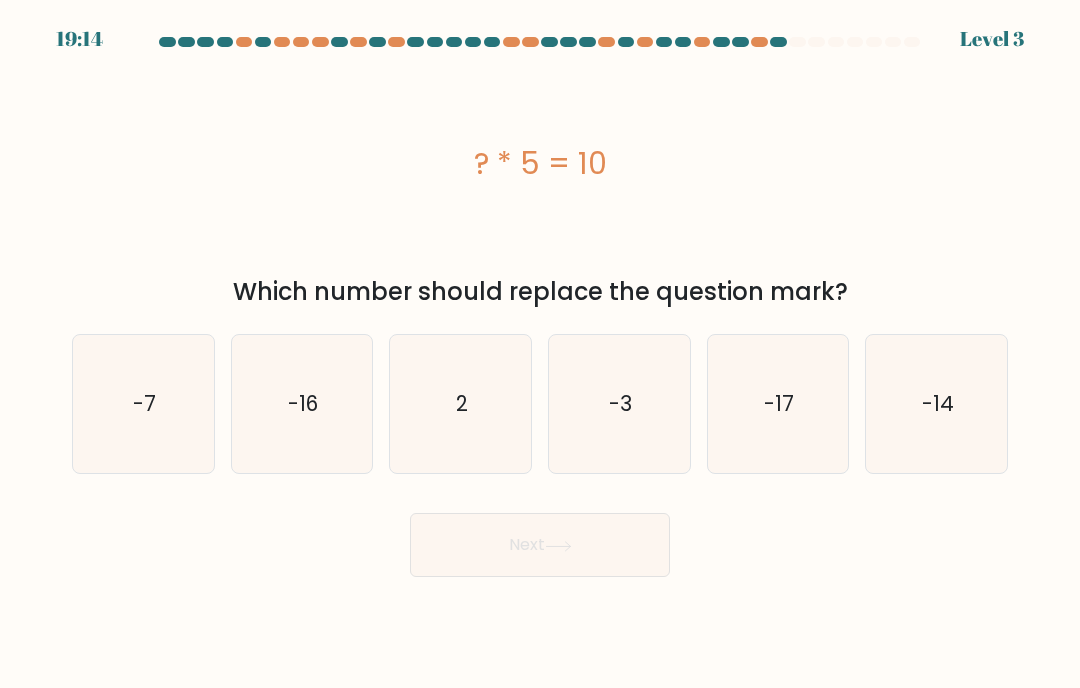click on "2" at bounding box center [461, 404] 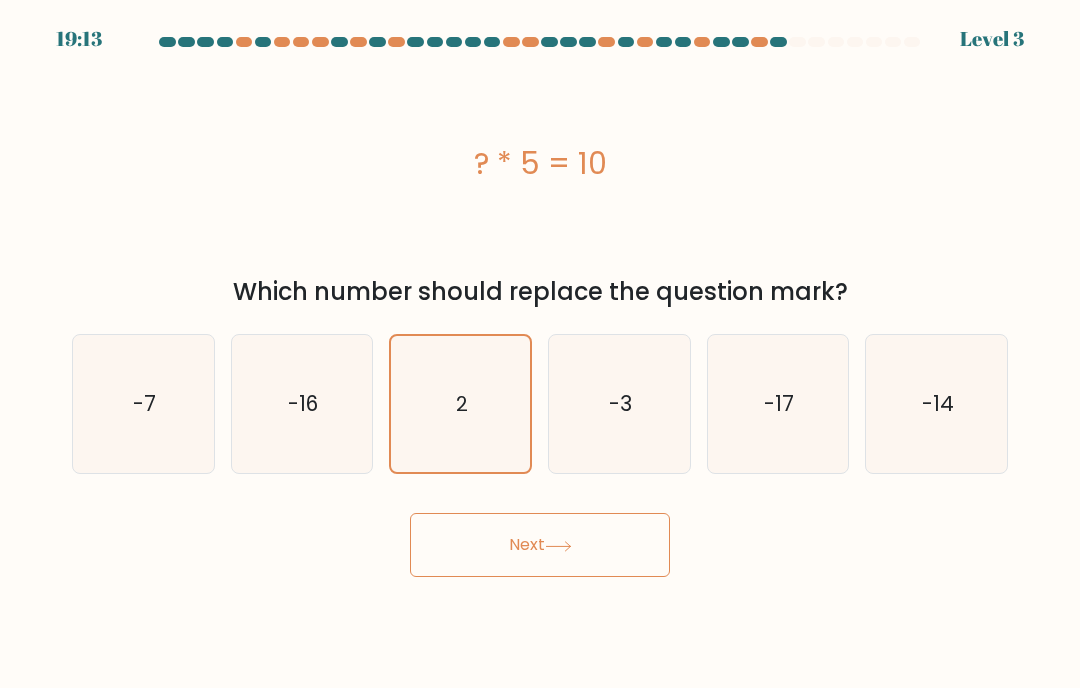 click at bounding box center (558, 546) 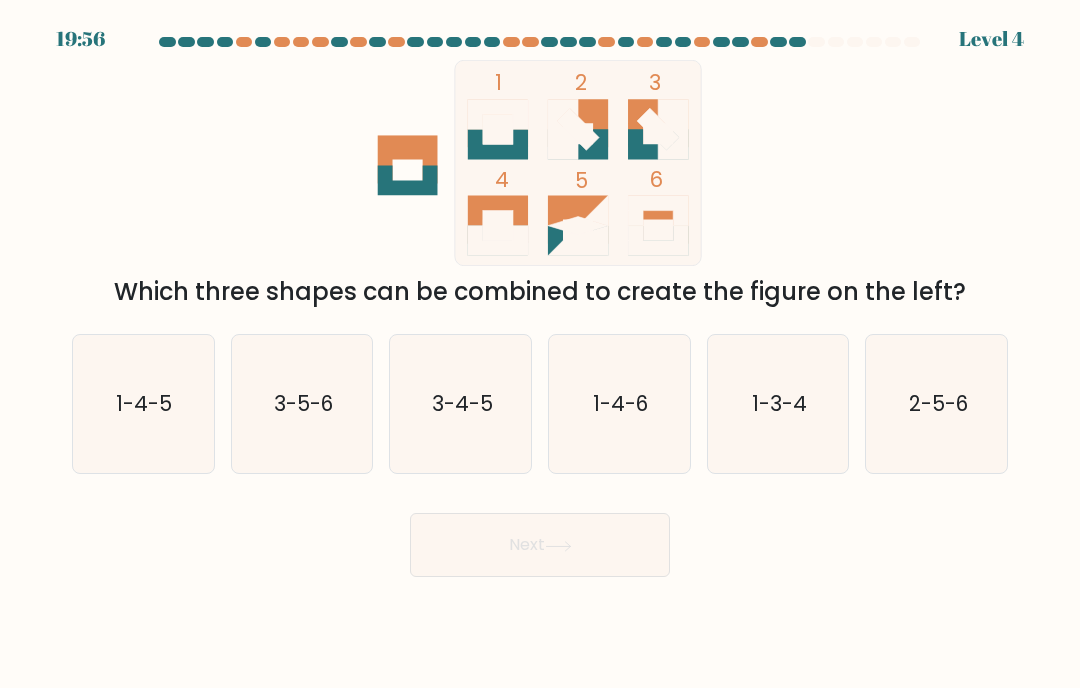 click on "1-4-6" at bounding box center (619, 404) 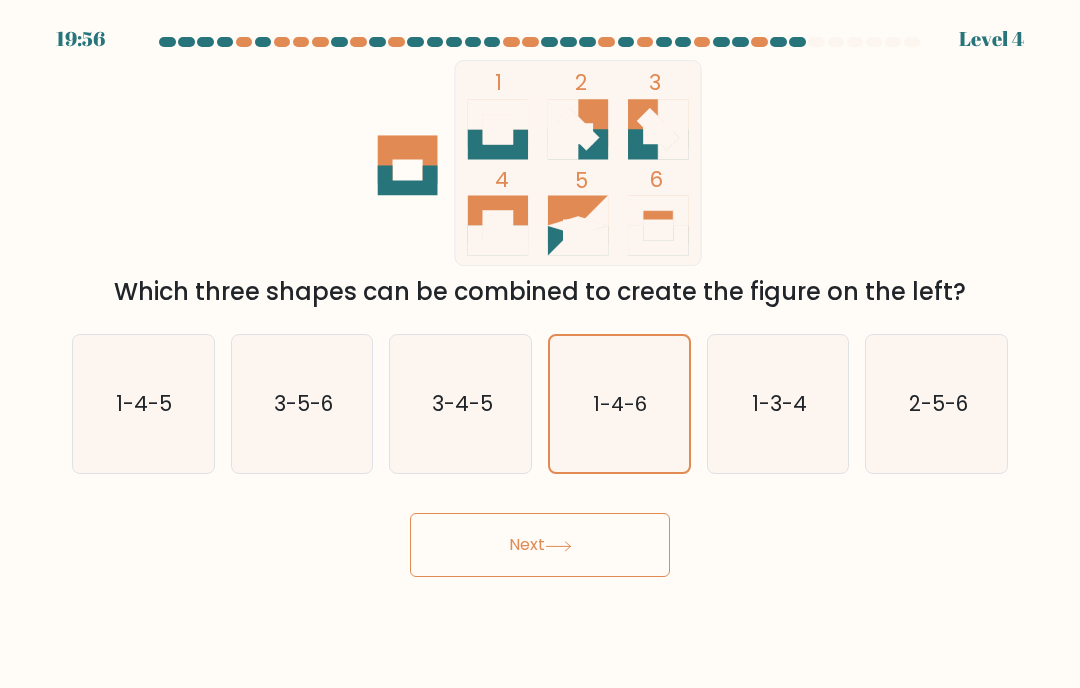 click on "Next" at bounding box center (540, 545) 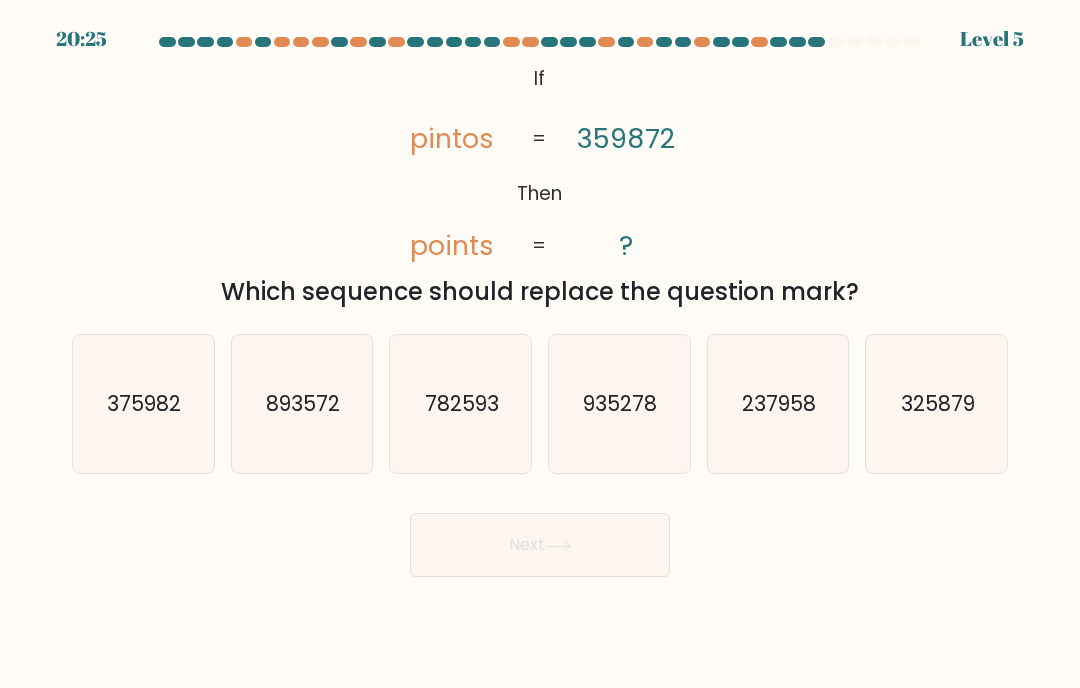 click on "375982" at bounding box center [143, 404] 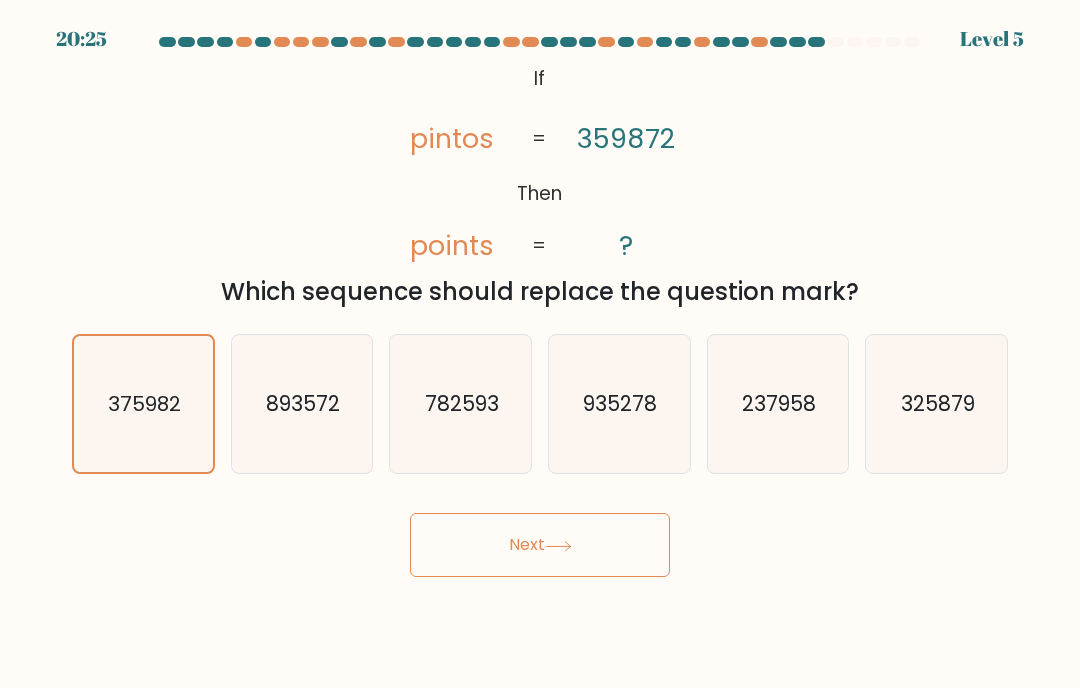 click at bounding box center (558, 546) 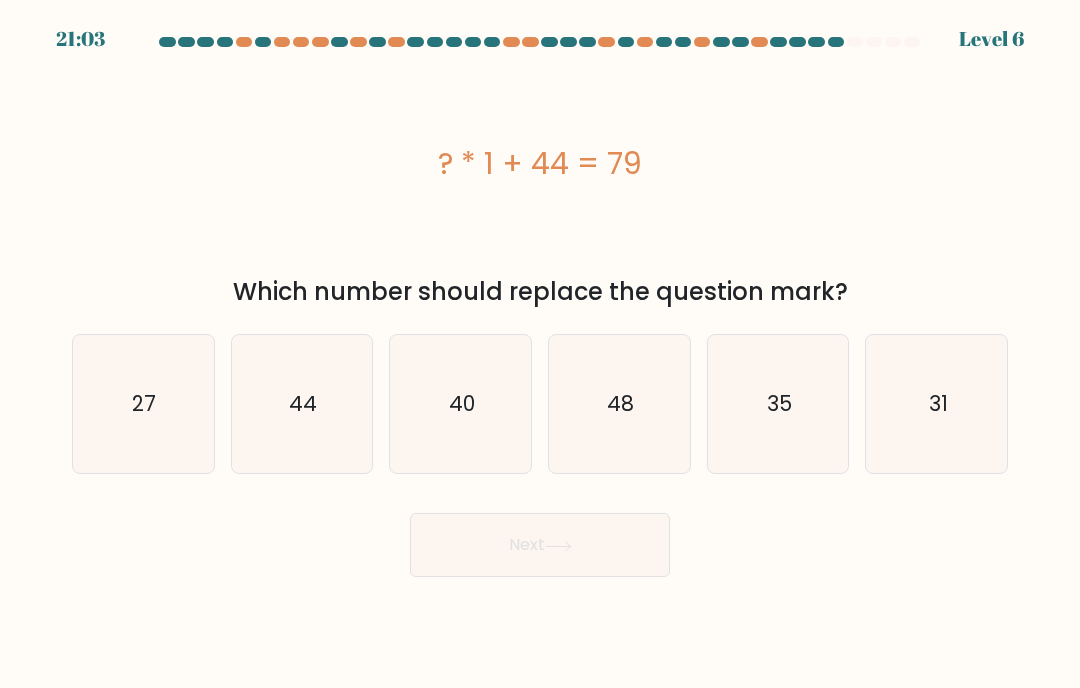 click on "44" at bounding box center (302, 404) 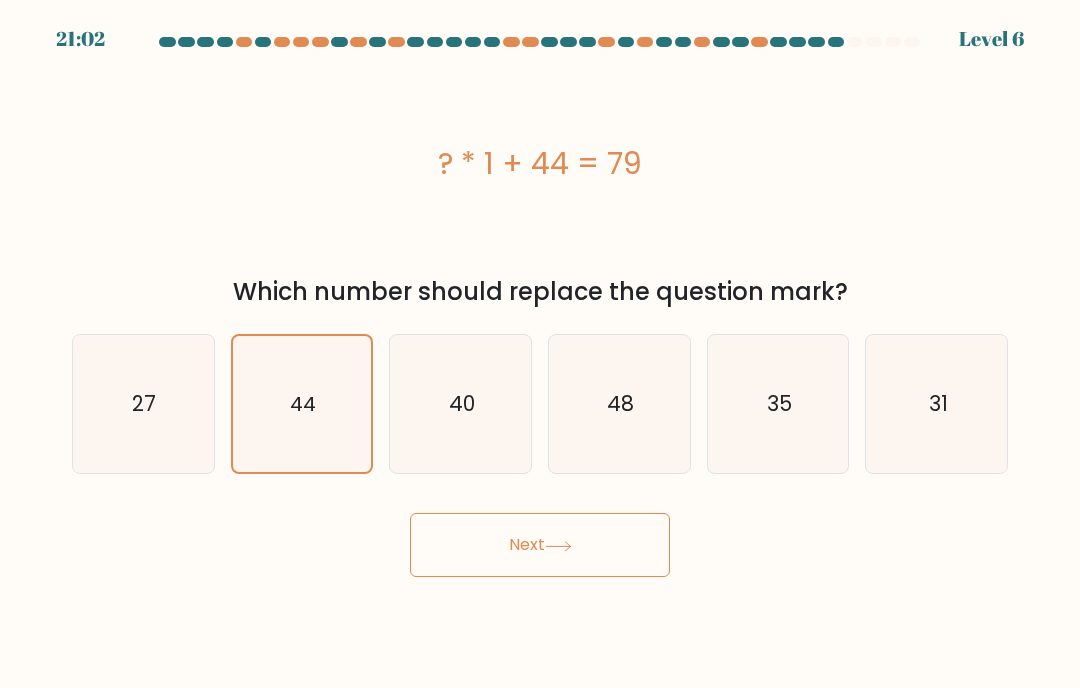 click on "44" at bounding box center [302, 404] 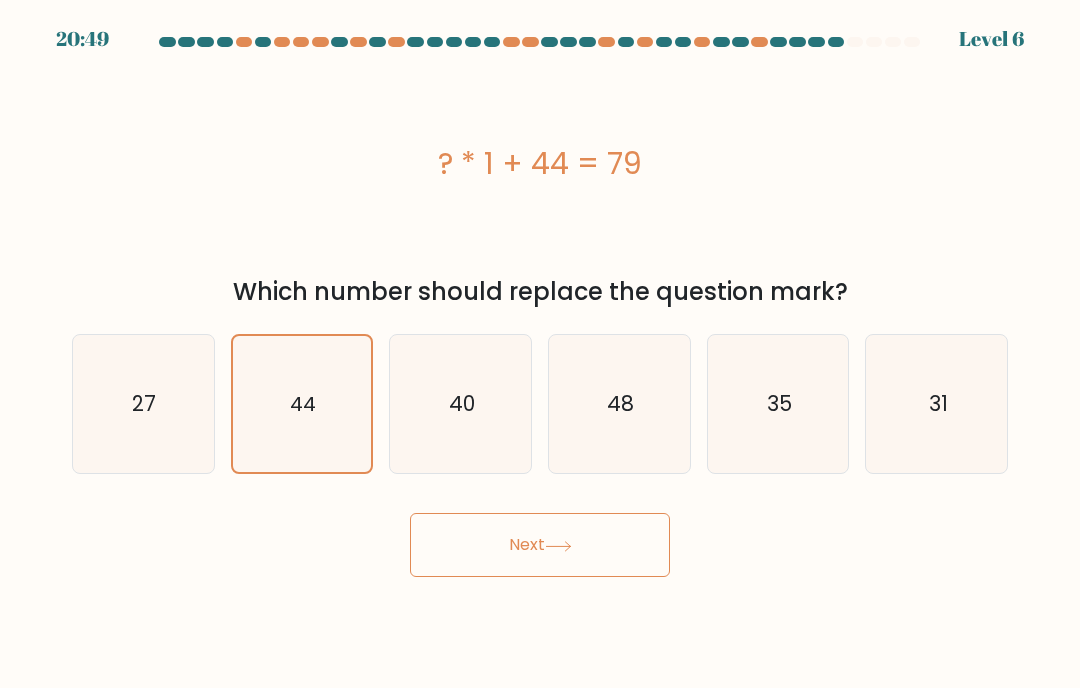 click on "27" at bounding box center [143, 404] 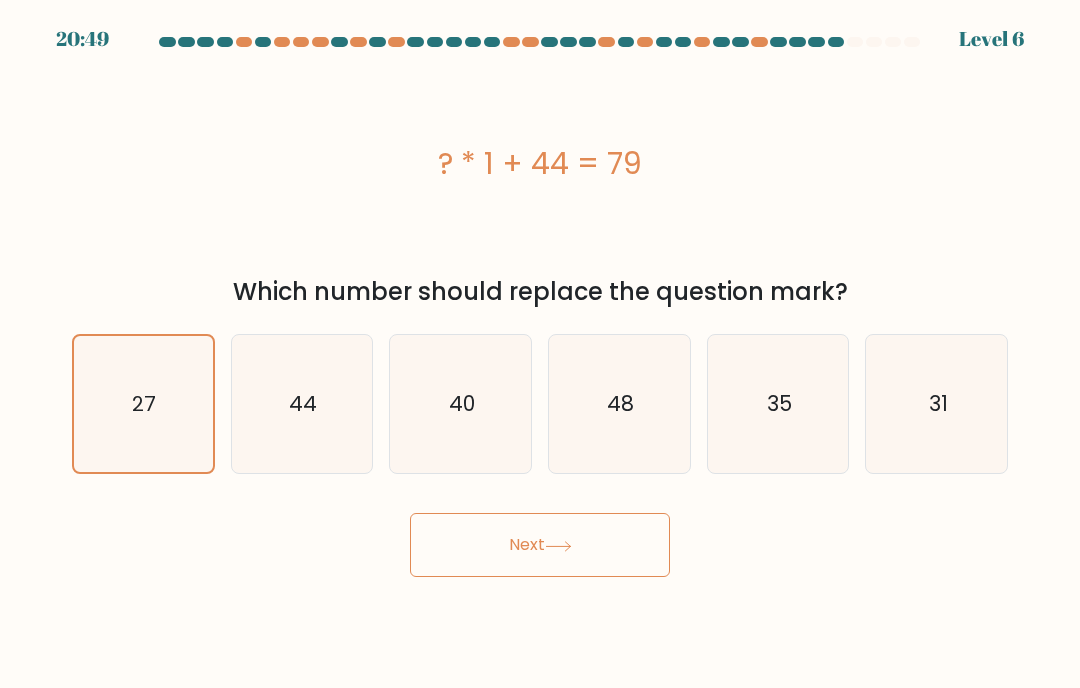 click at bounding box center [558, 546] 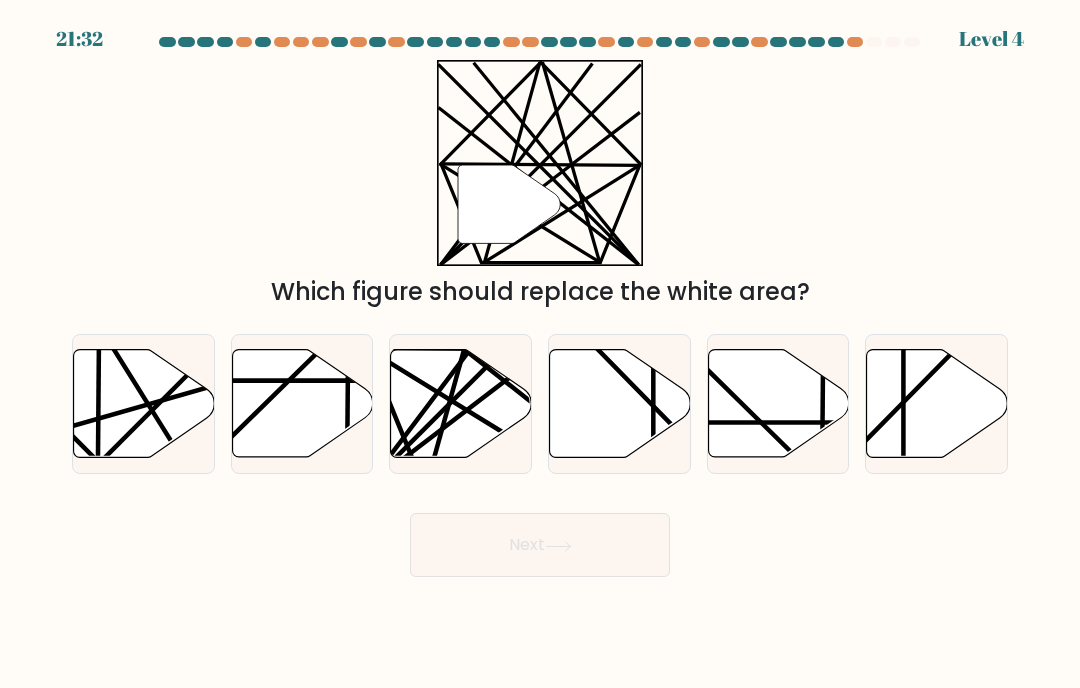 click at bounding box center (461, 404) 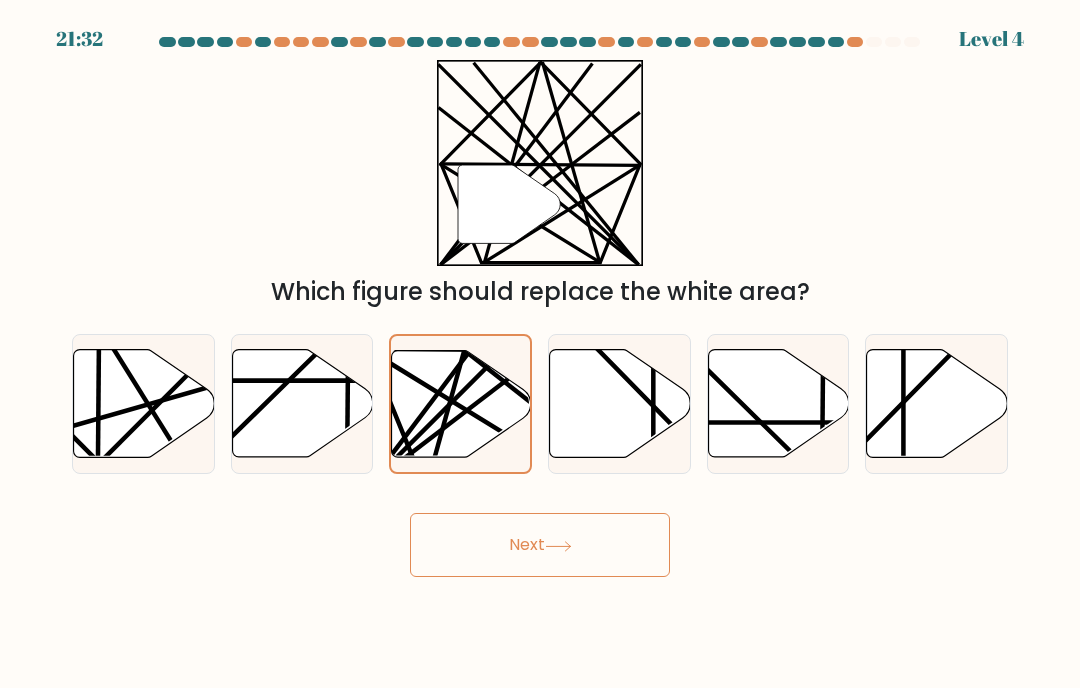 click on "Next" at bounding box center (540, 545) 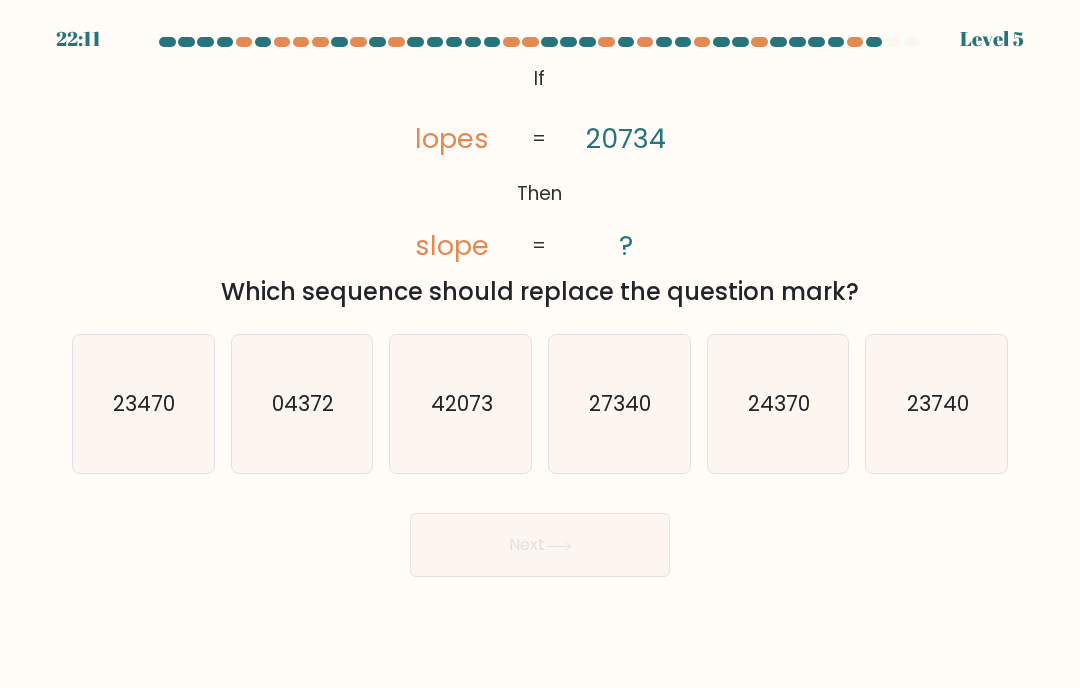 click on "42073" at bounding box center (461, 404) 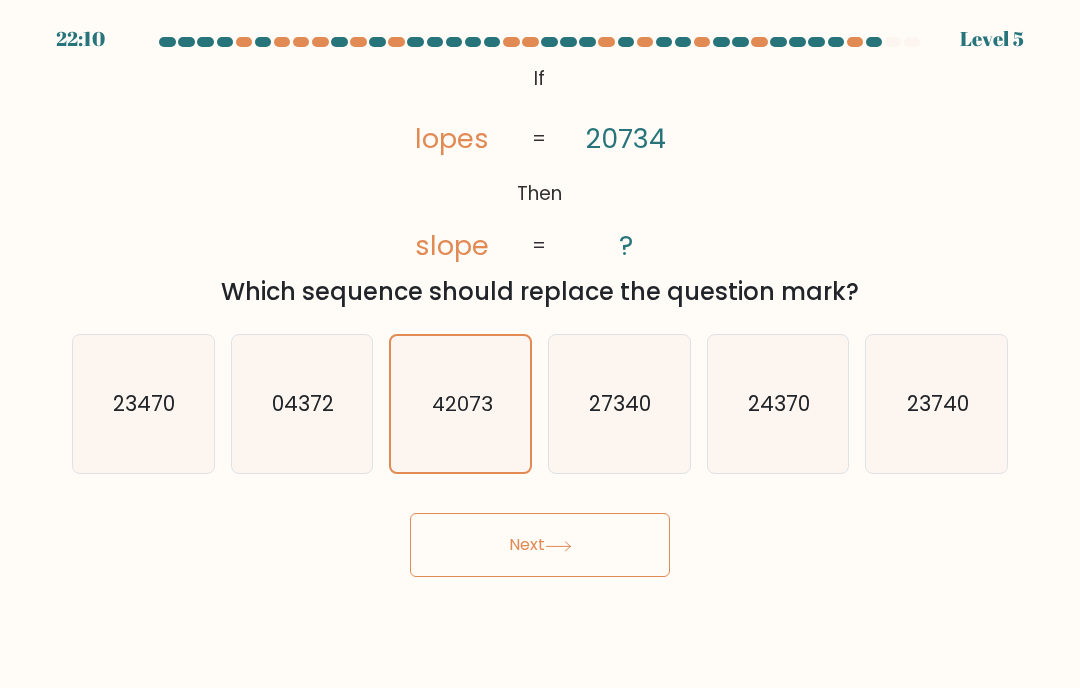 click on "Next" at bounding box center [540, 545] 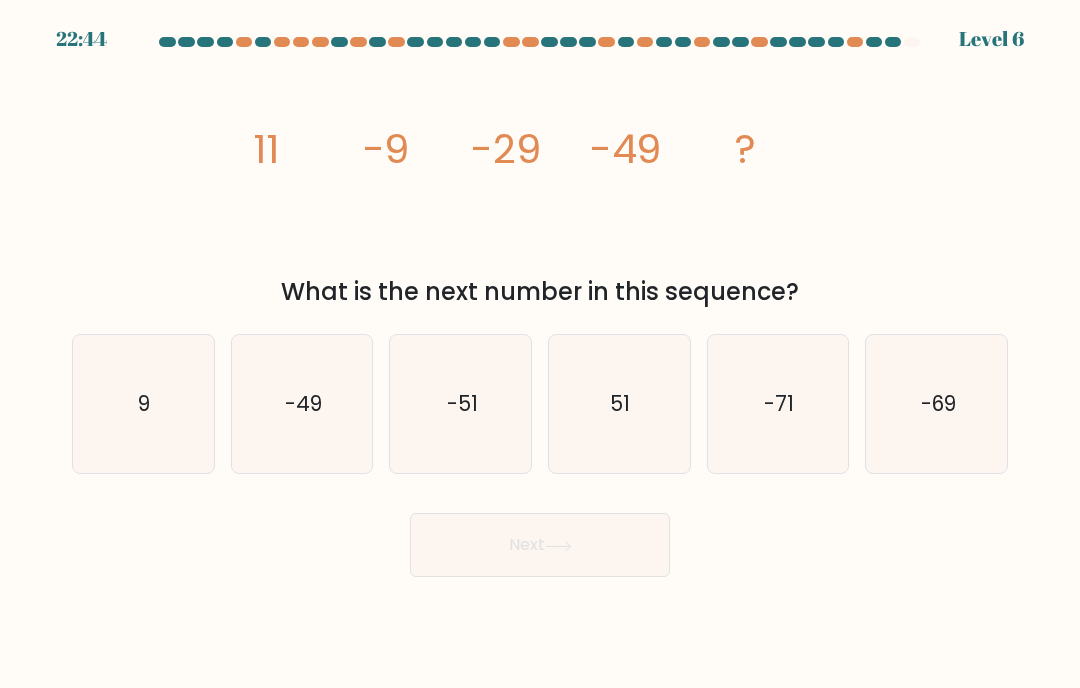 click on "-69" at bounding box center (937, 404) 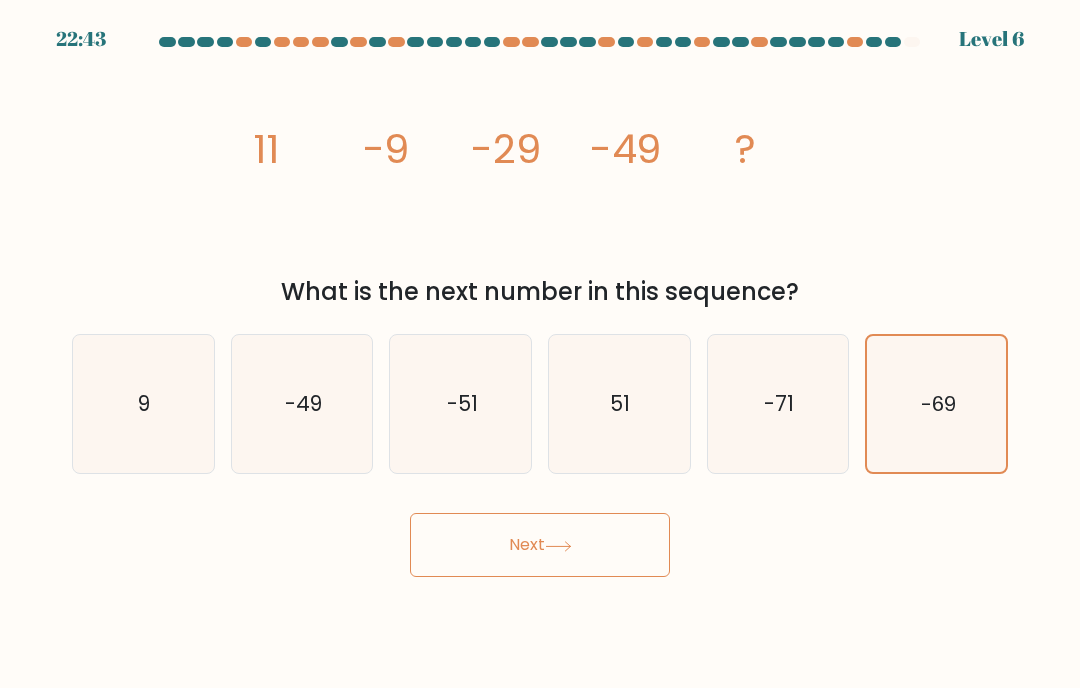 click on "Next" at bounding box center [540, 545] 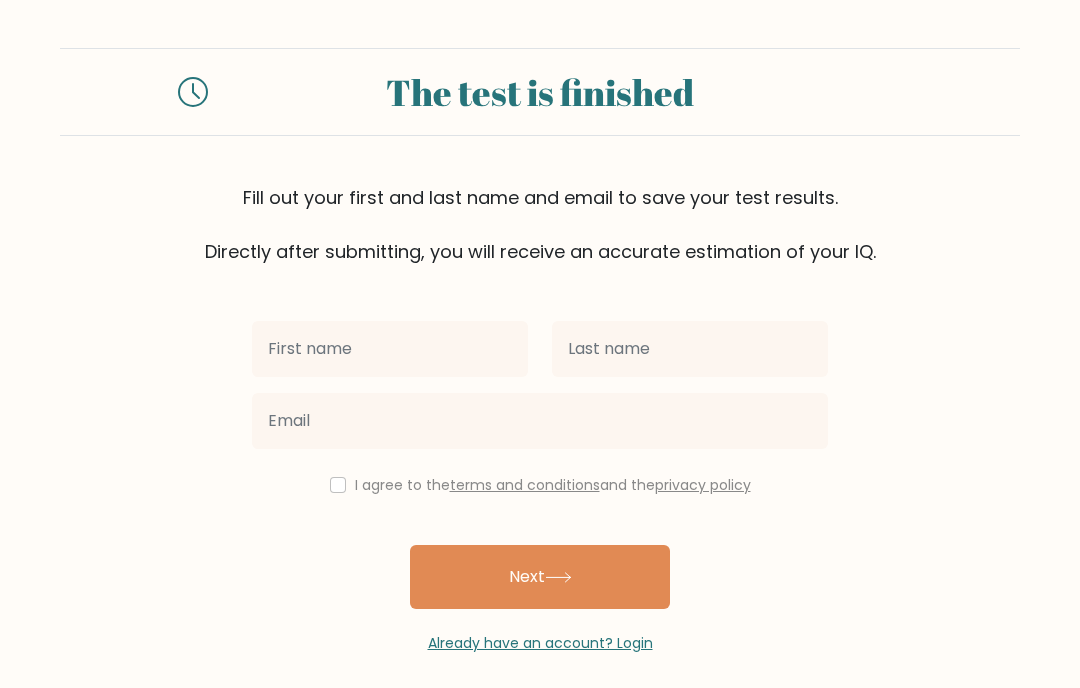 scroll, scrollTop: 0, scrollLeft: 0, axis: both 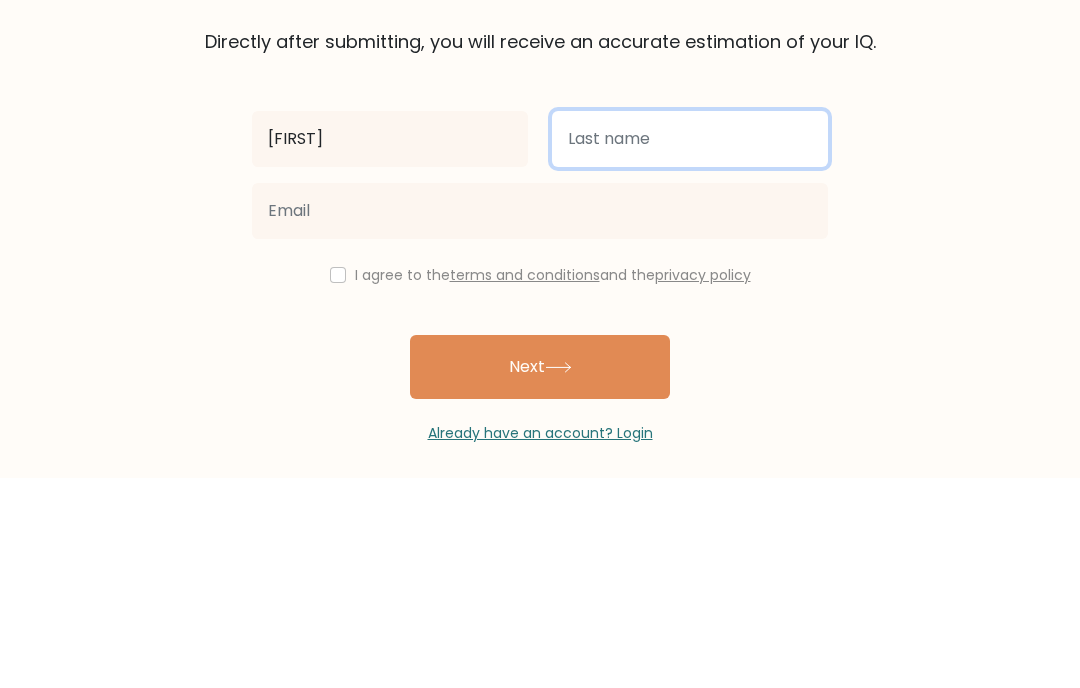 click at bounding box center (690, 349) 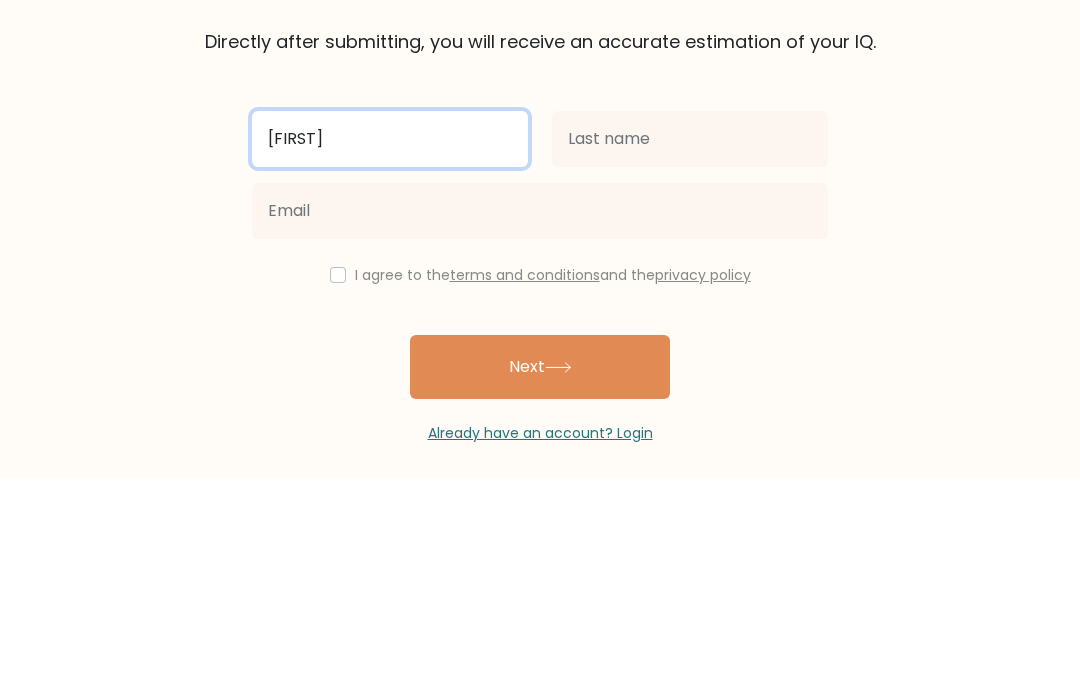 click on "[FIRST]" at bounding box center [390, 349] 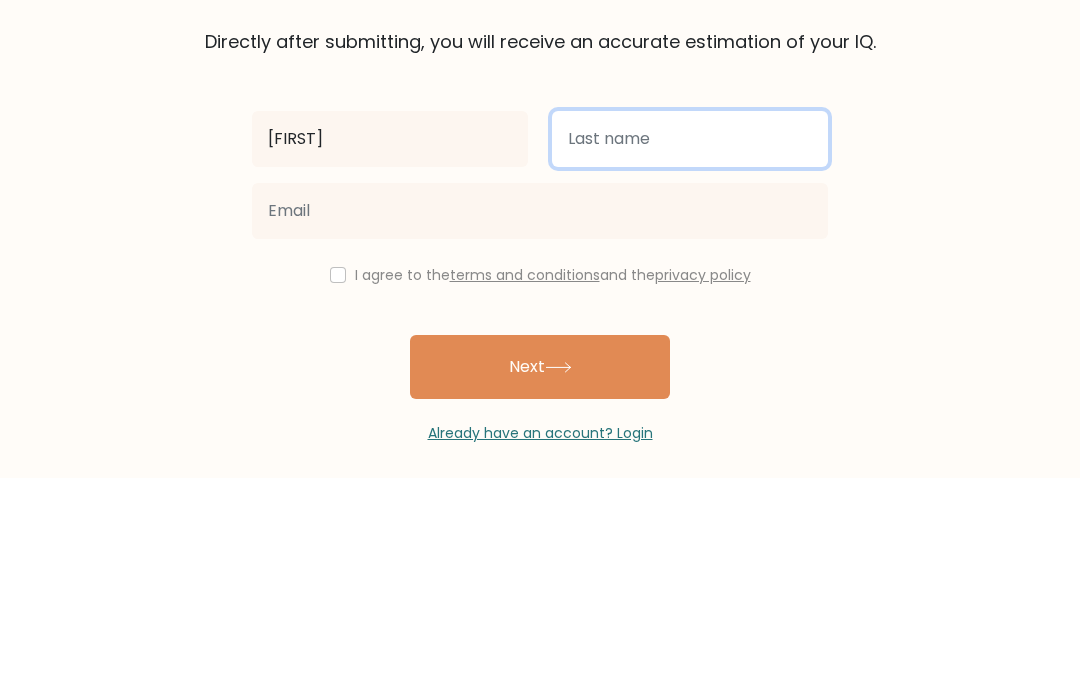 click at bounding box center (690, 349) 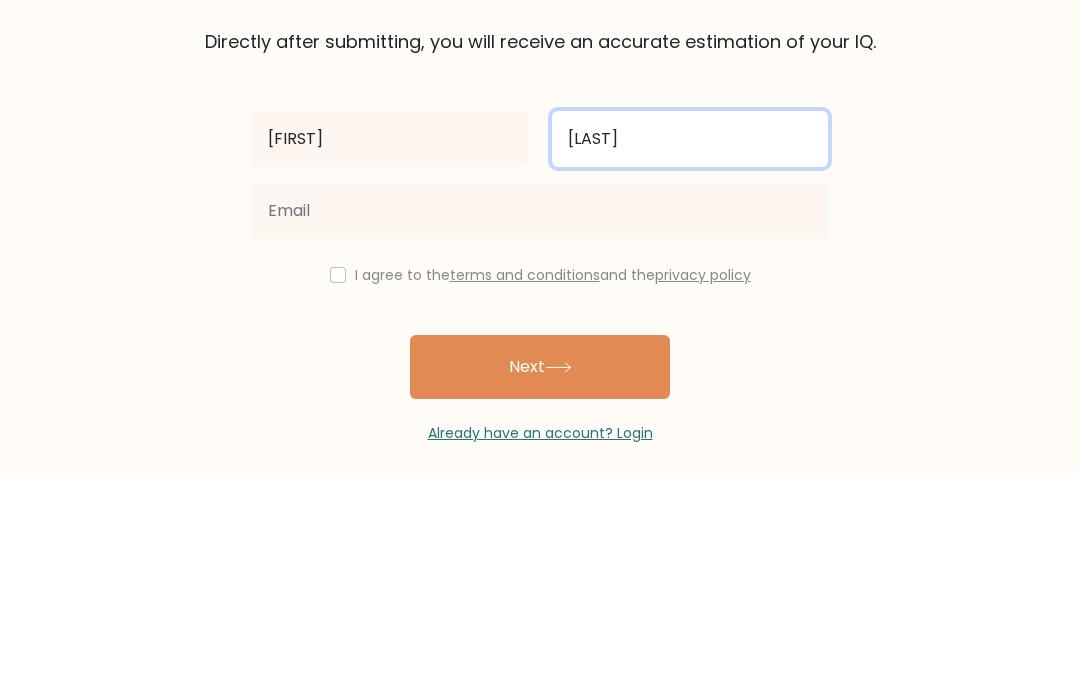 type on "[LAST]" 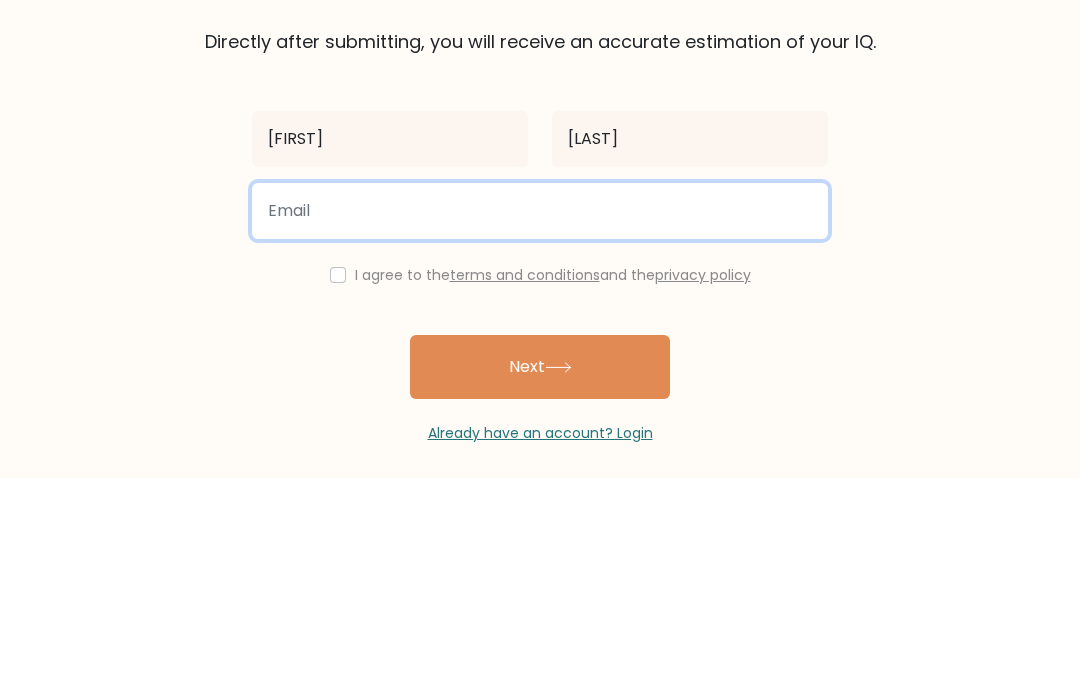 click at bounding box center [540, 421] 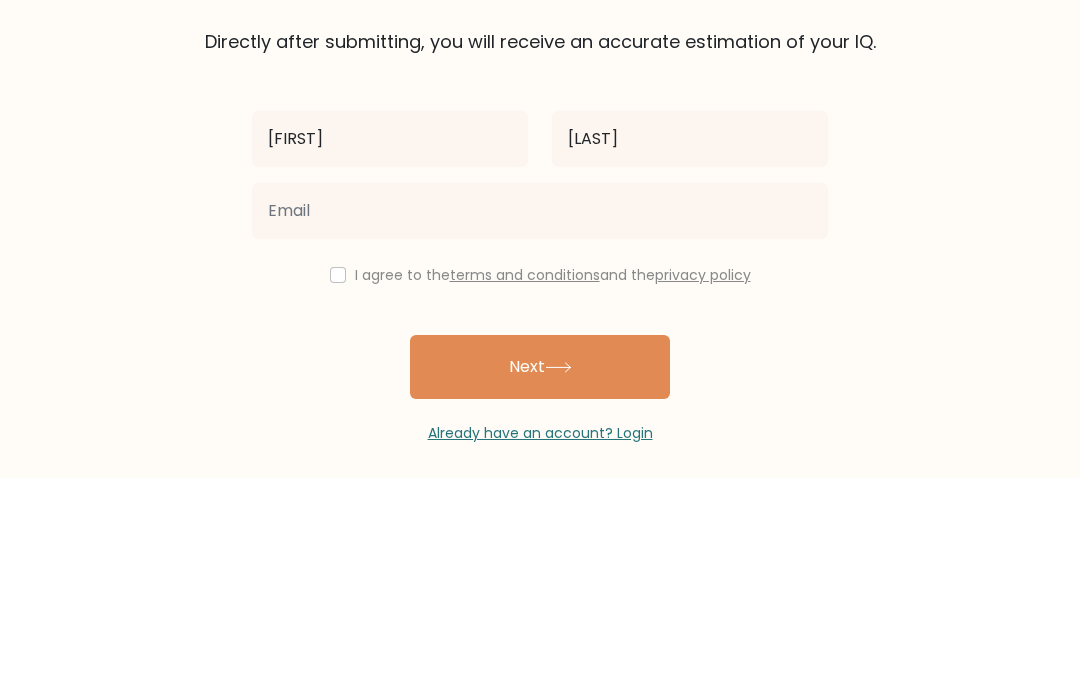 click at bounding box center (338, 485) 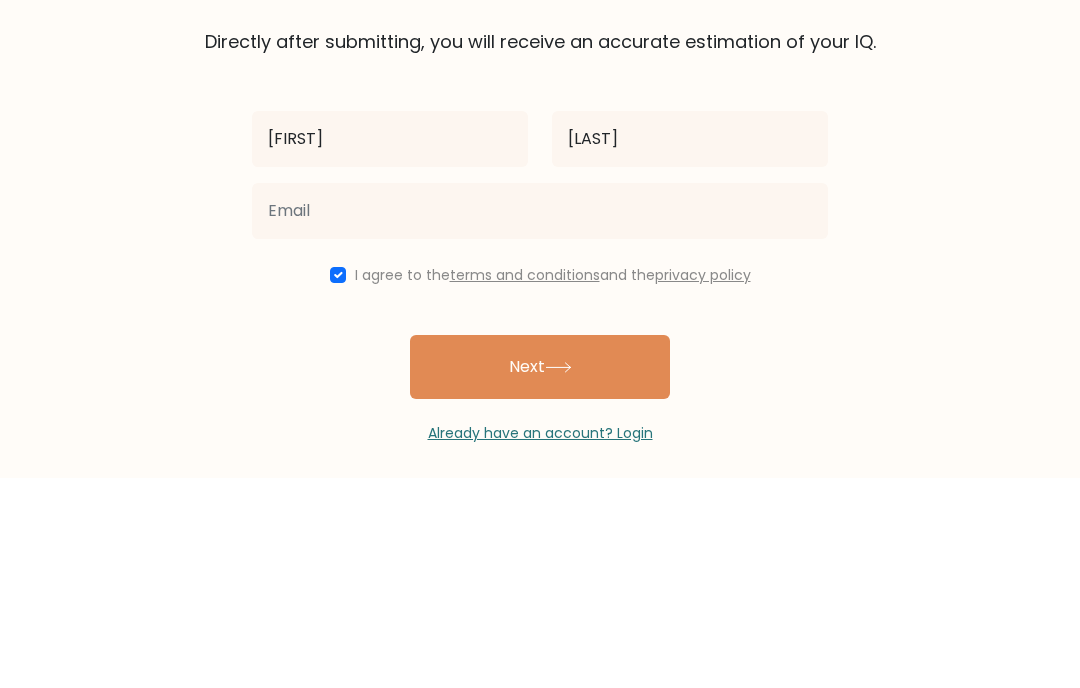 scroll, scrollTop: 73, scrollLeft: 0, axis: vertical 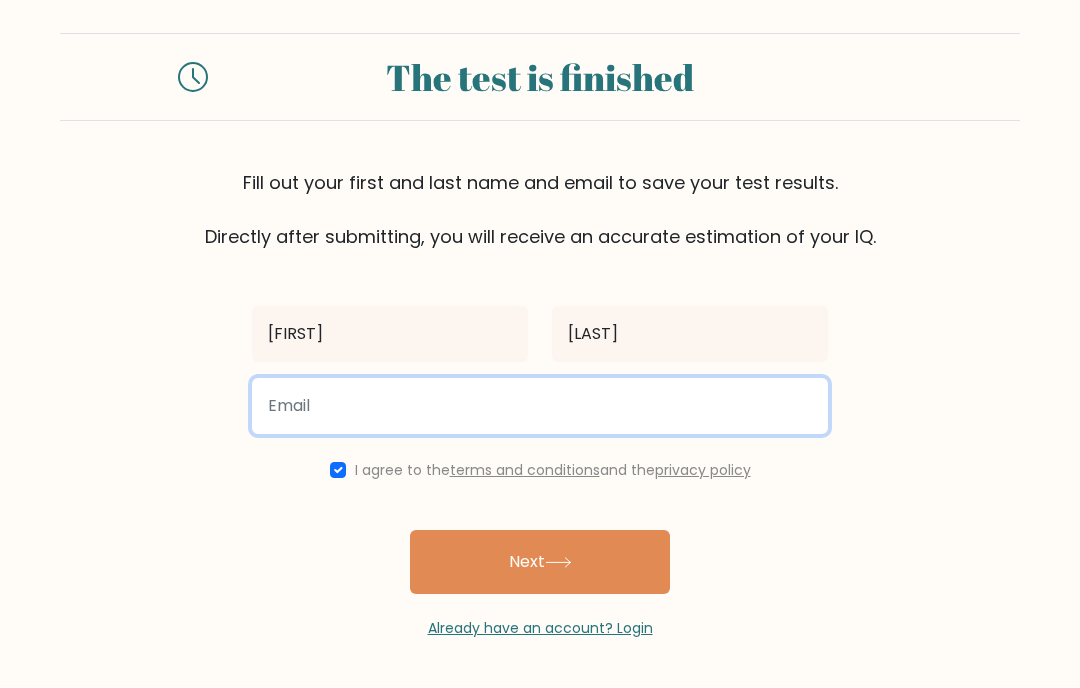 click at bounding box center [540, 407] 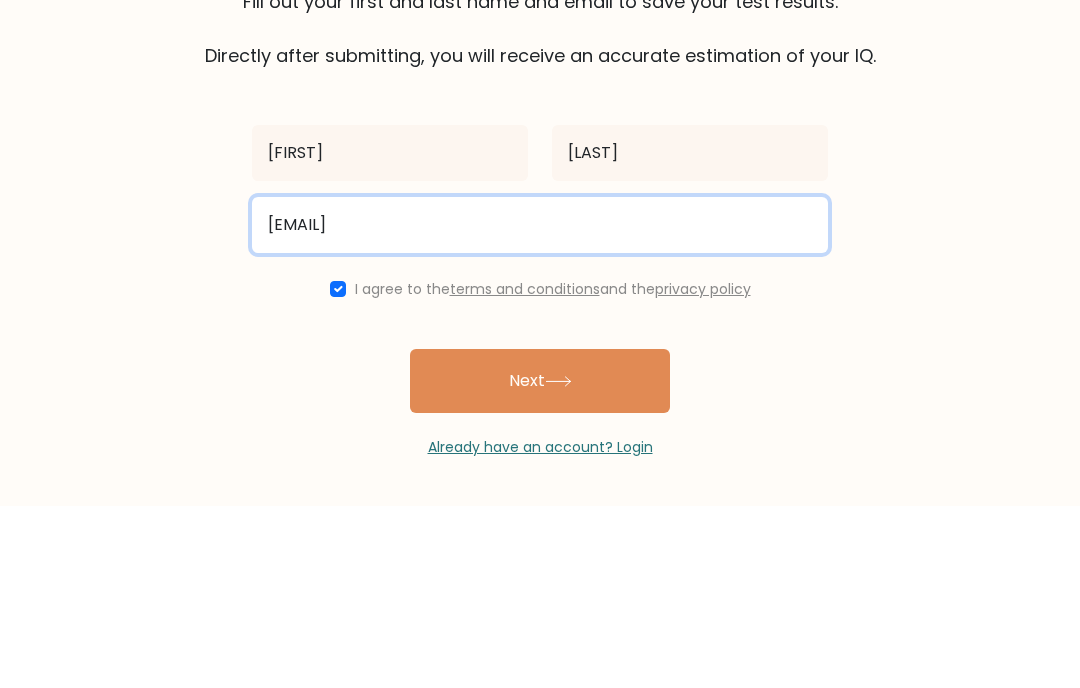 type on "[EMAIL]" 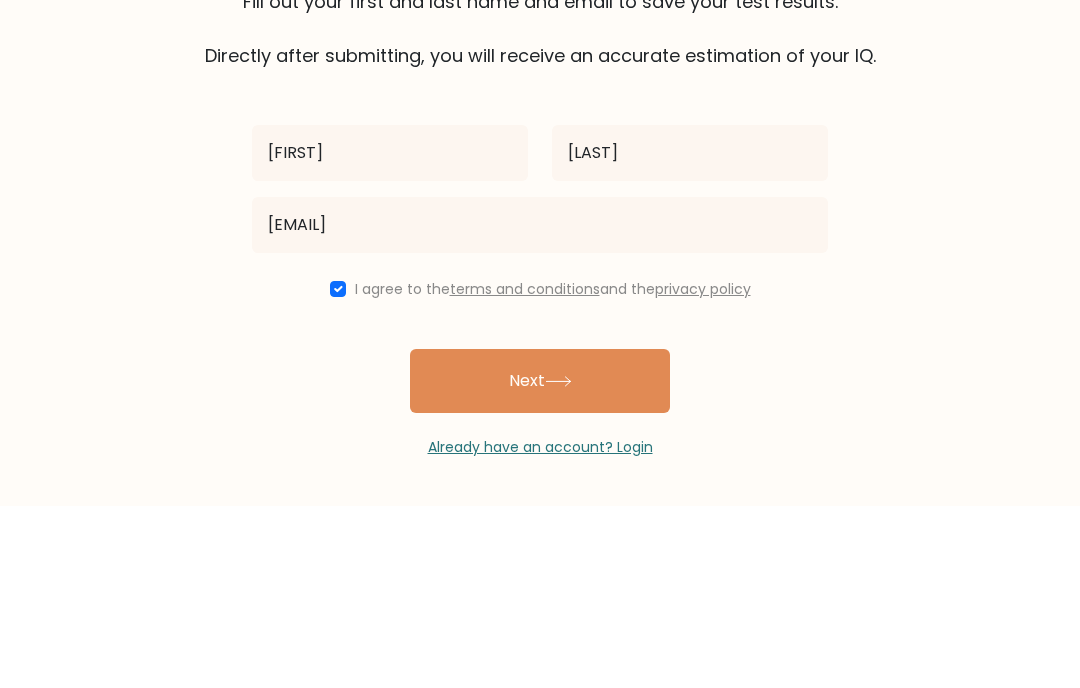 click on "Next" at bounding box center (540, 563) 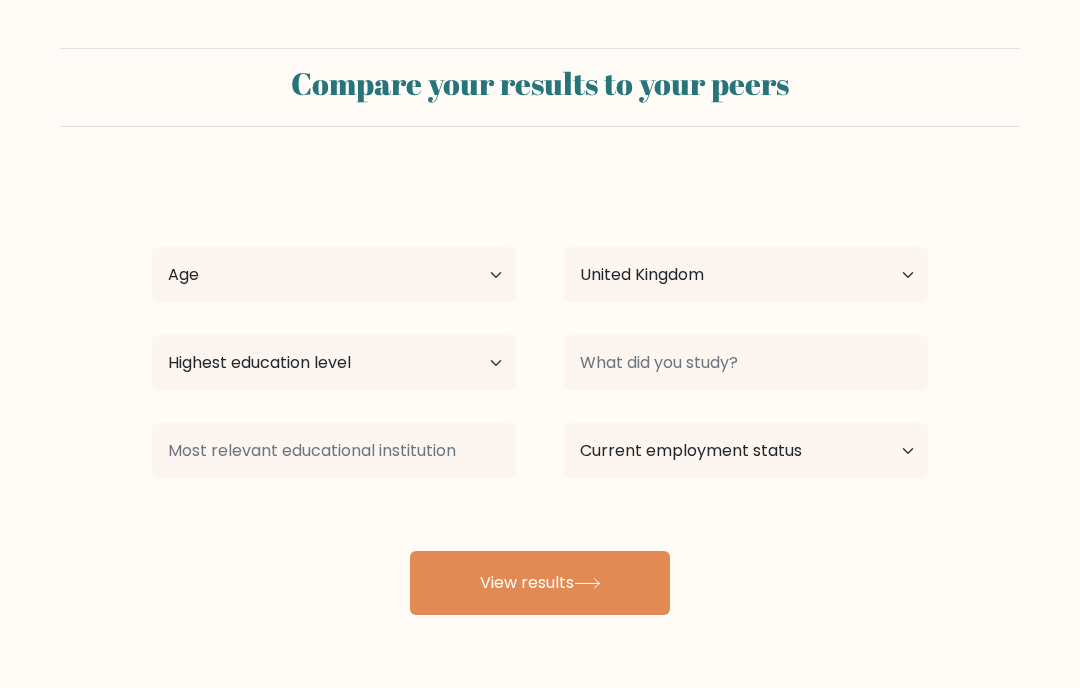 scroll, scrollTop: 0, scrollLeft: 0, axis: both 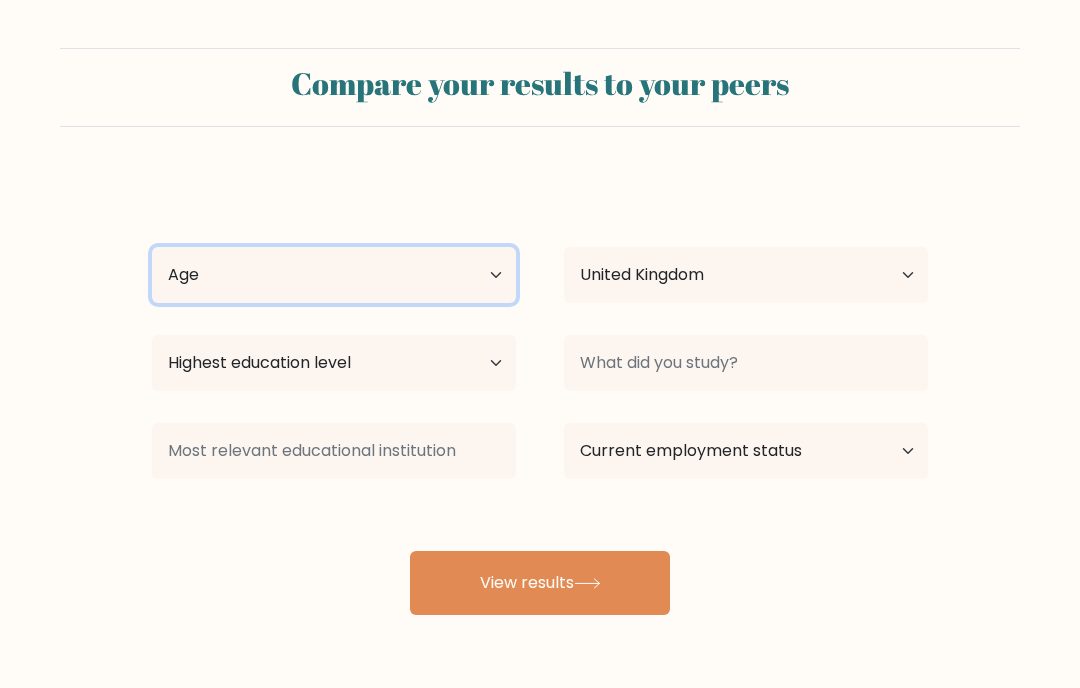 click on "Age
Under 18 years old
18-24 years old
25-34 years old
35-44 years old
45-54 years old
55-64 years old
65 years old and above" at bounding box center [334, 275] 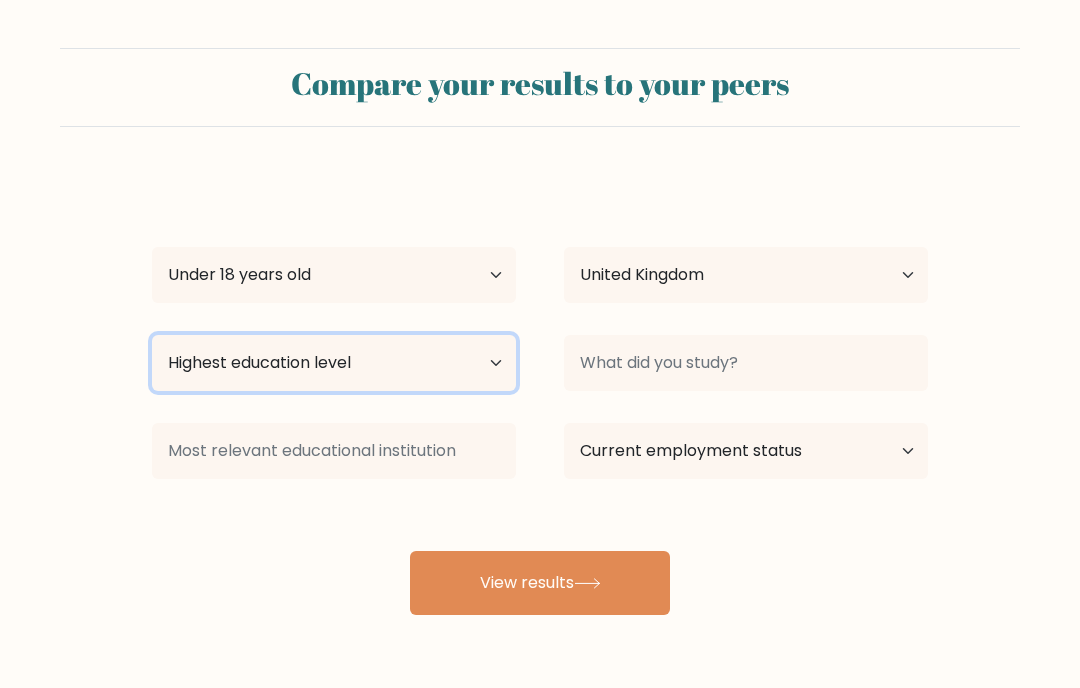 click on "Highest education level
No schooling
Primary
Lower Secondary
Upper Secondary
Occupation Specific
Bachelor's degree
Master's degree
Doctoral degree" at bounding box center [334, 363] 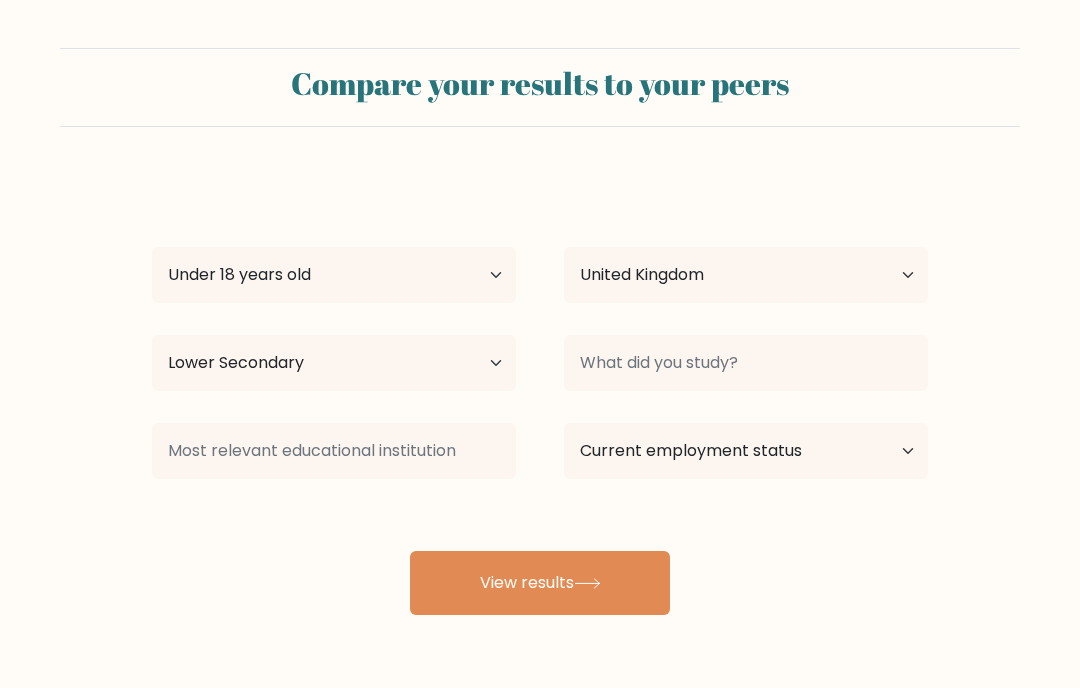 click on "View results" at bounding box center [540, 583] 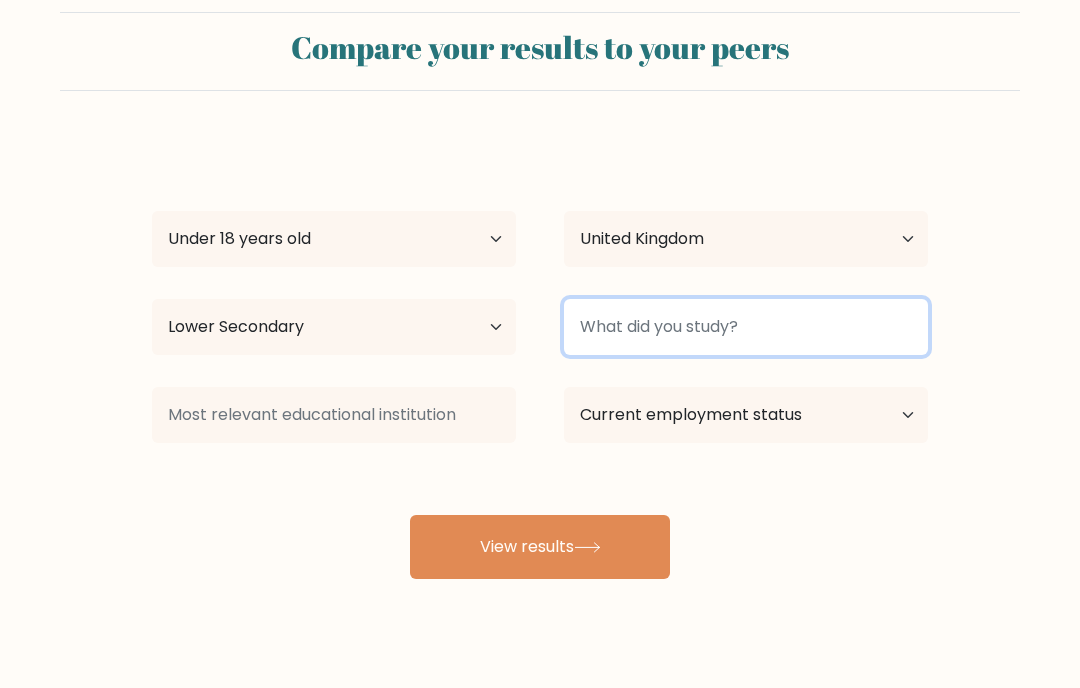 scroll, scrollTop: 0, scrollLeft: 0, axis: both 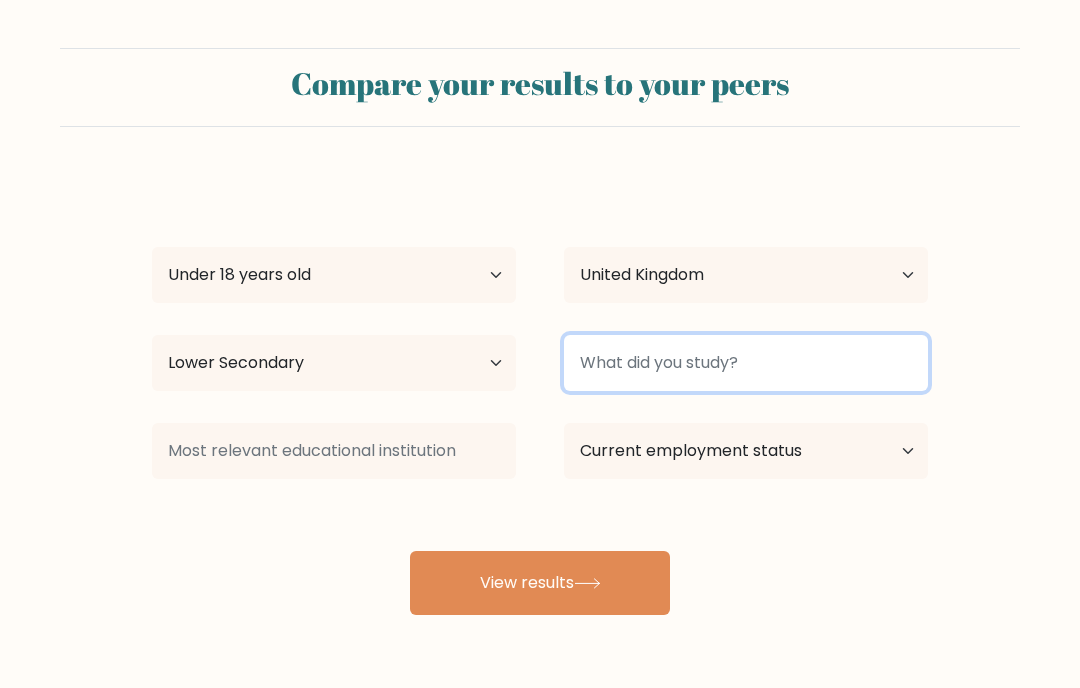 click at bounding box center [746, 363] 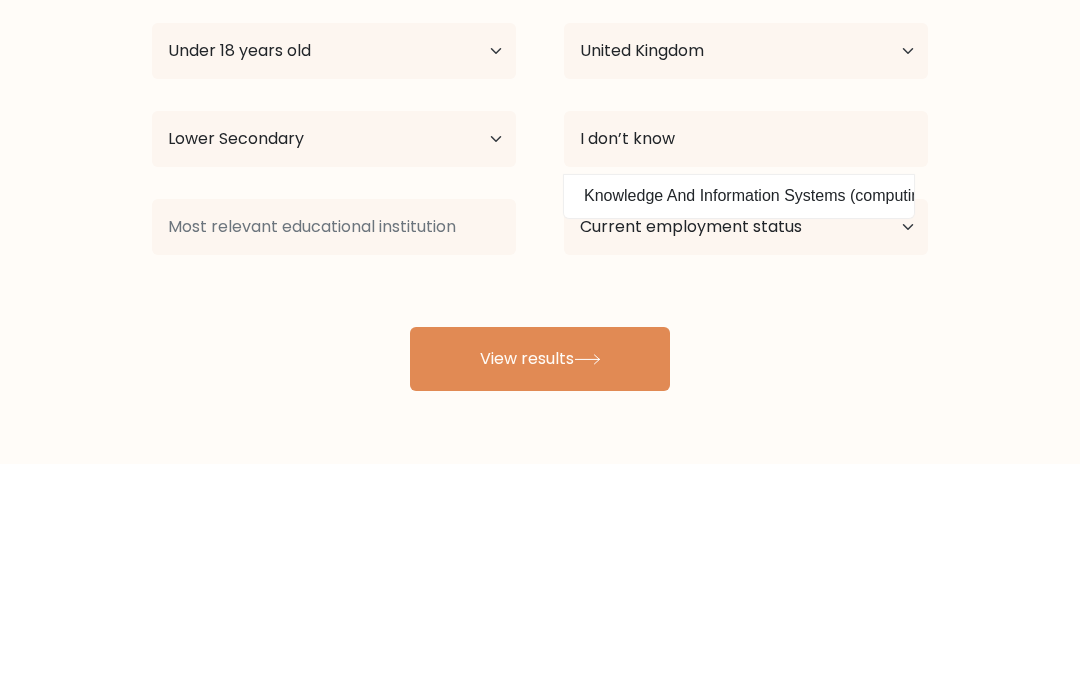 scroll, scrollTop: 73, scrollLeft: 0, axis: vertical 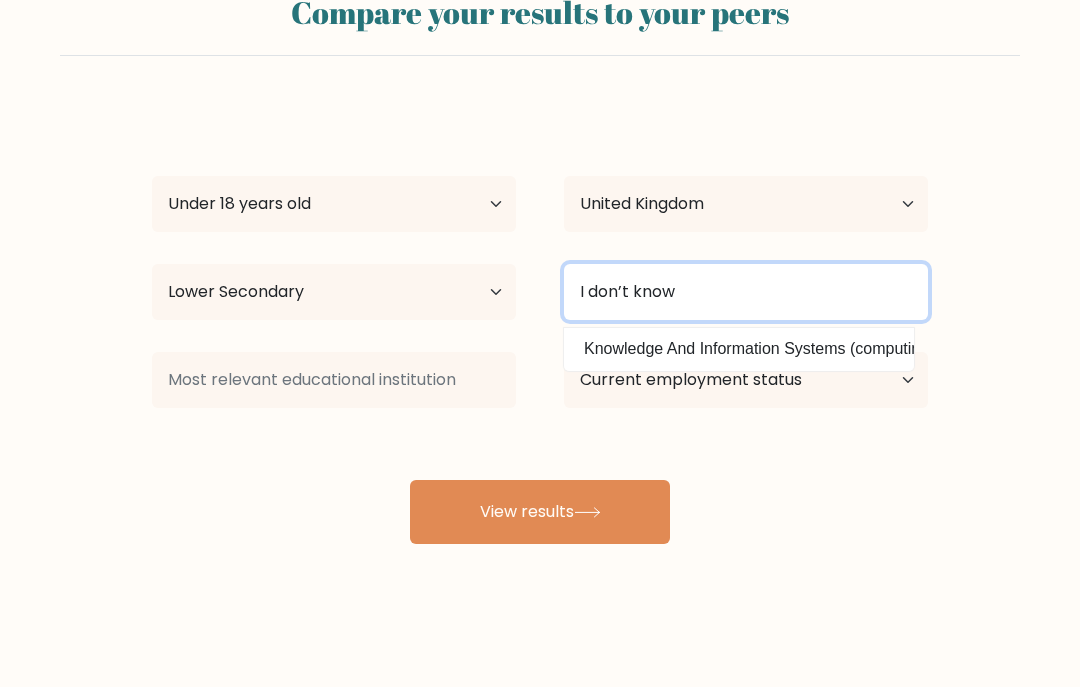 type on "I don’t know" 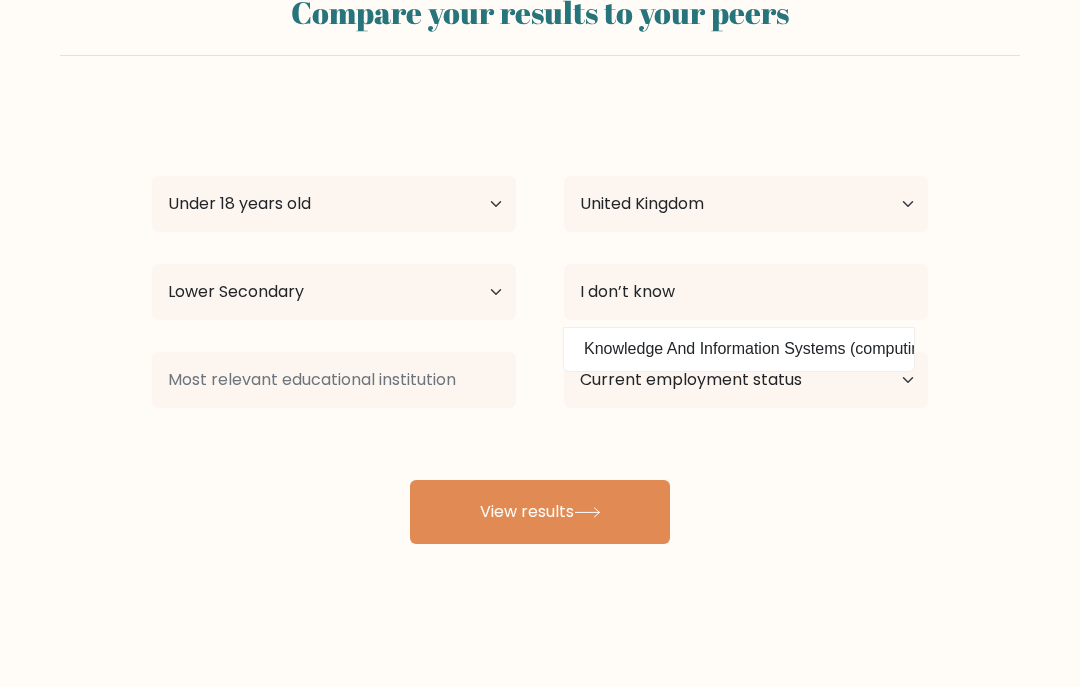 click on "View results" at bounding box center (540, 513) 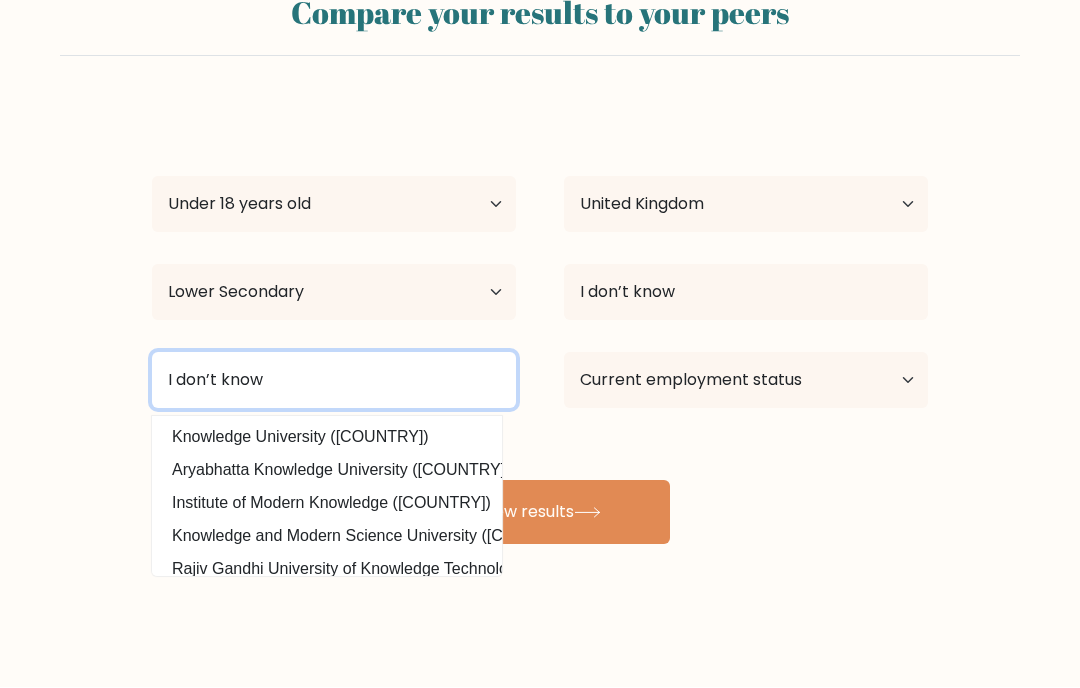 type on "I don’t know" 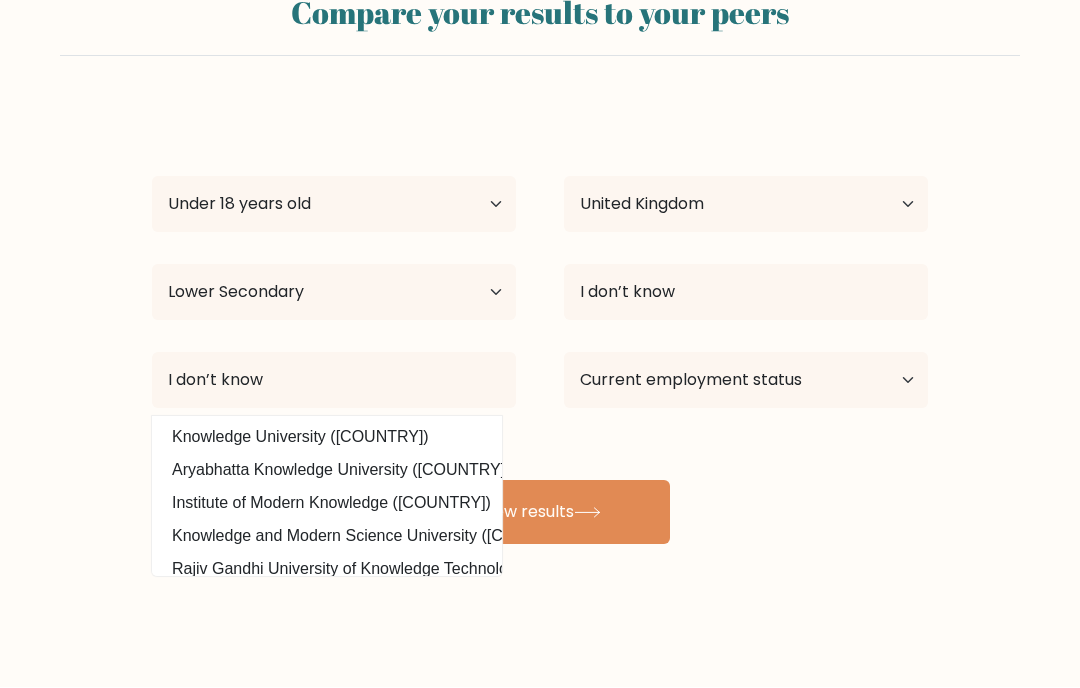click on "View results" at bounding box center (540, 513) 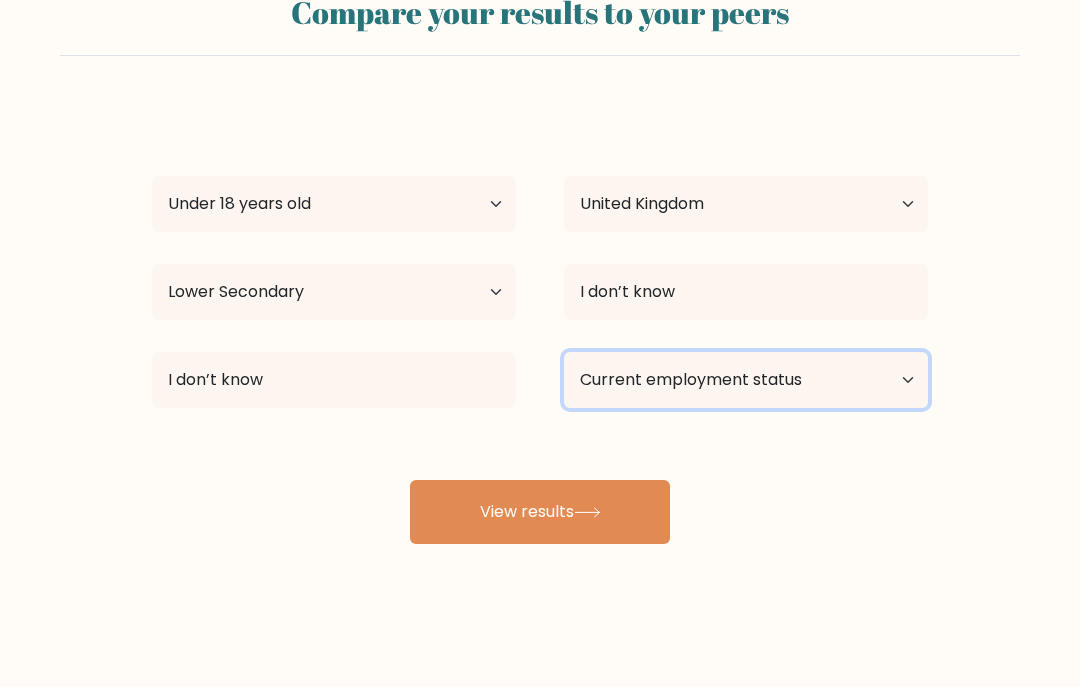 click on "Current employment status
Employed
Student
Retired
Other / prefer not to answer" at bounding box center [746, 381] 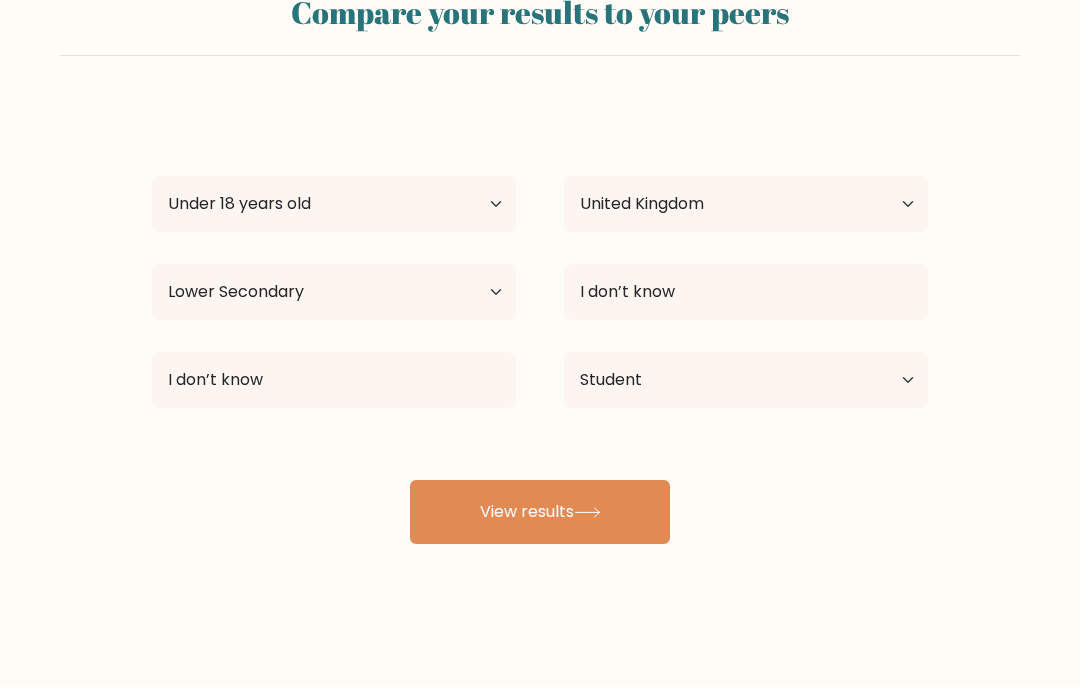 click on "View results" at bounding box center (540, 513) 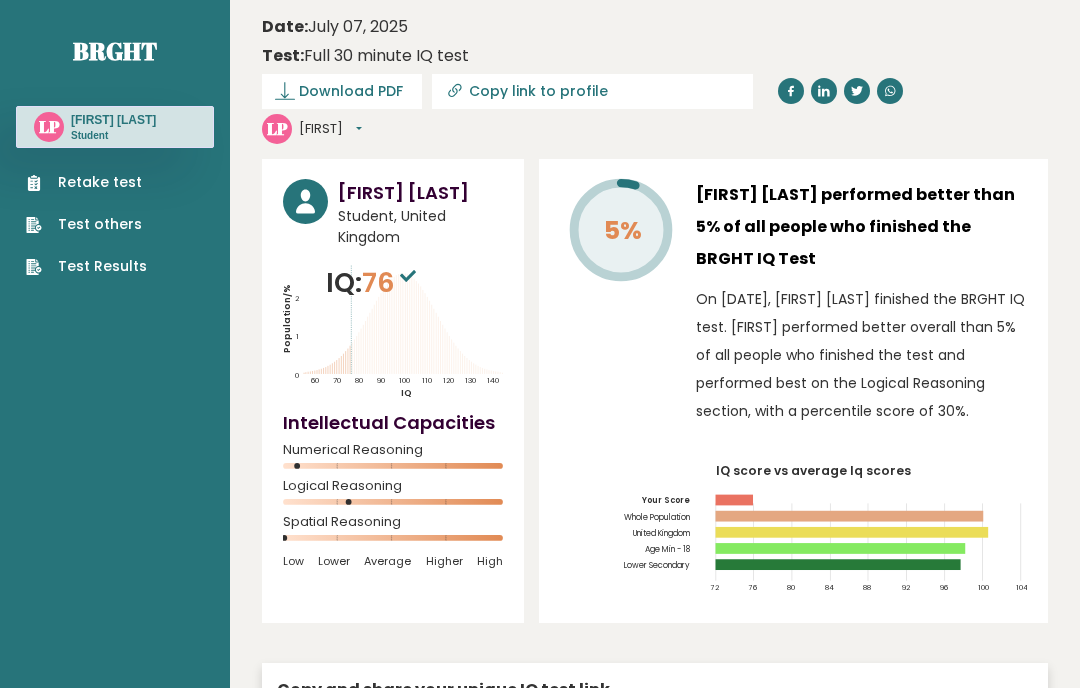 scroll, scrollTop: 0, scrollLeft: 0, axis: both 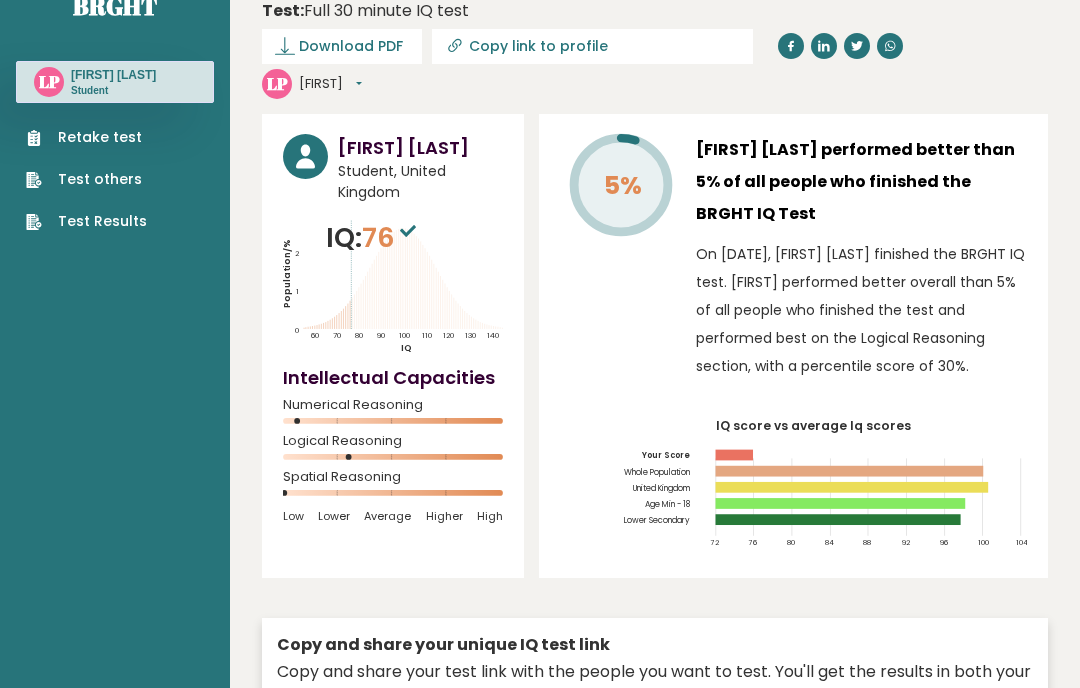 click on "Retake test" at bounding box center (86, 137) 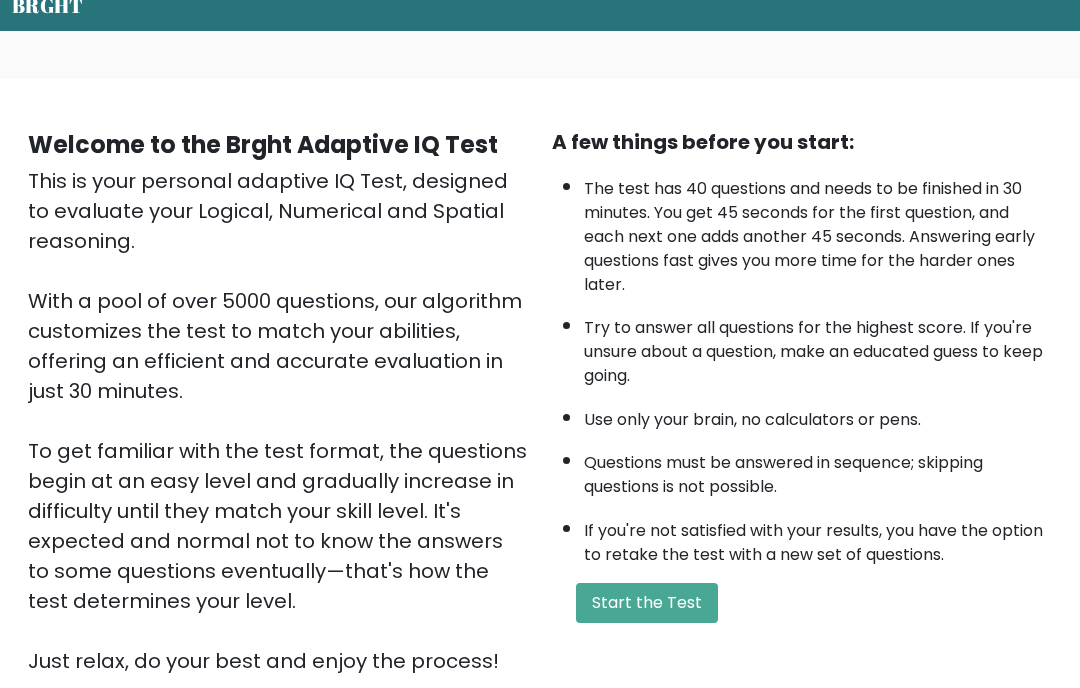 scroll, scrollTop: 78, scrollLeft: 0, axis: vertical 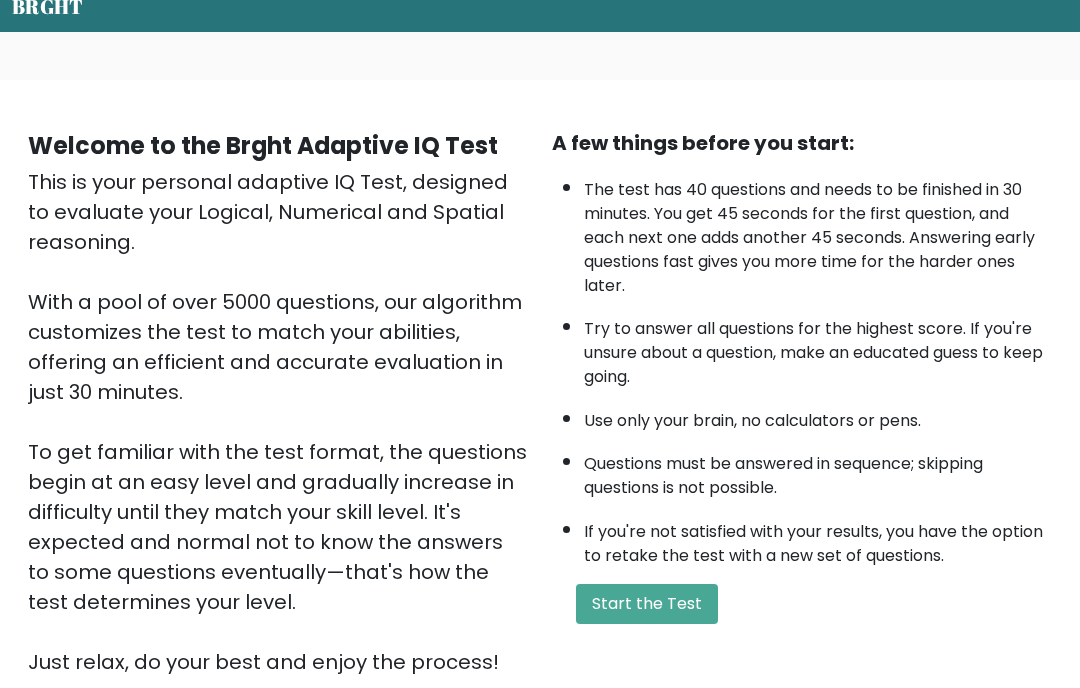 click on "Start the Test" at bounding box center (647, 604) 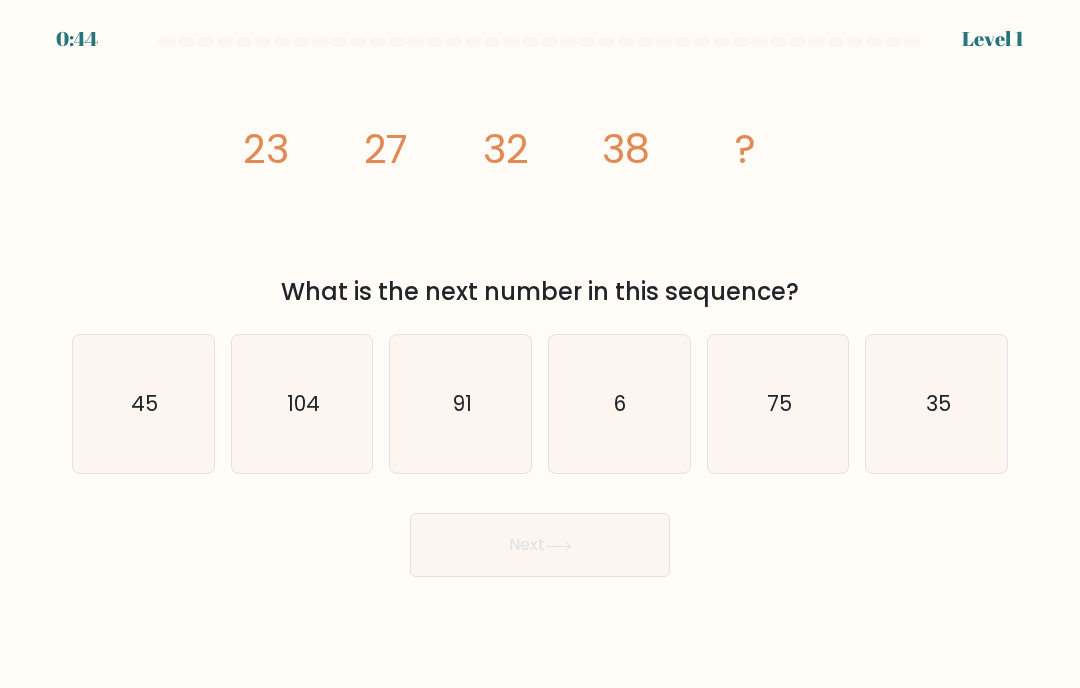 scroll, scrollTop: 0, scrollLeft: 0, axis: both 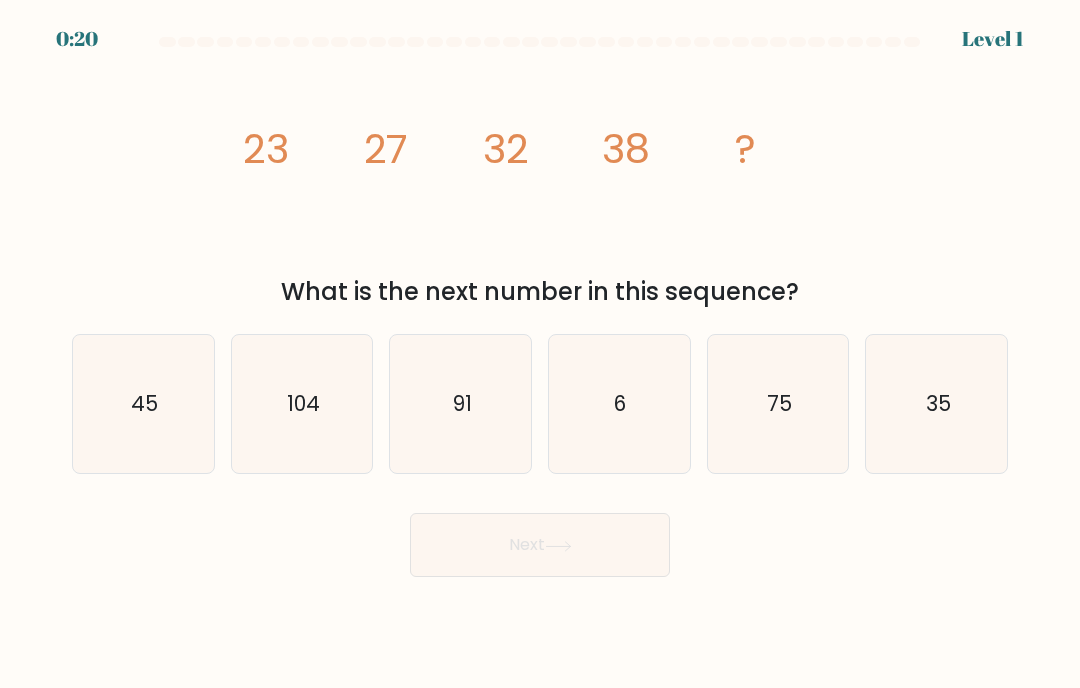 click on "6" at bounding box center [619, 404] 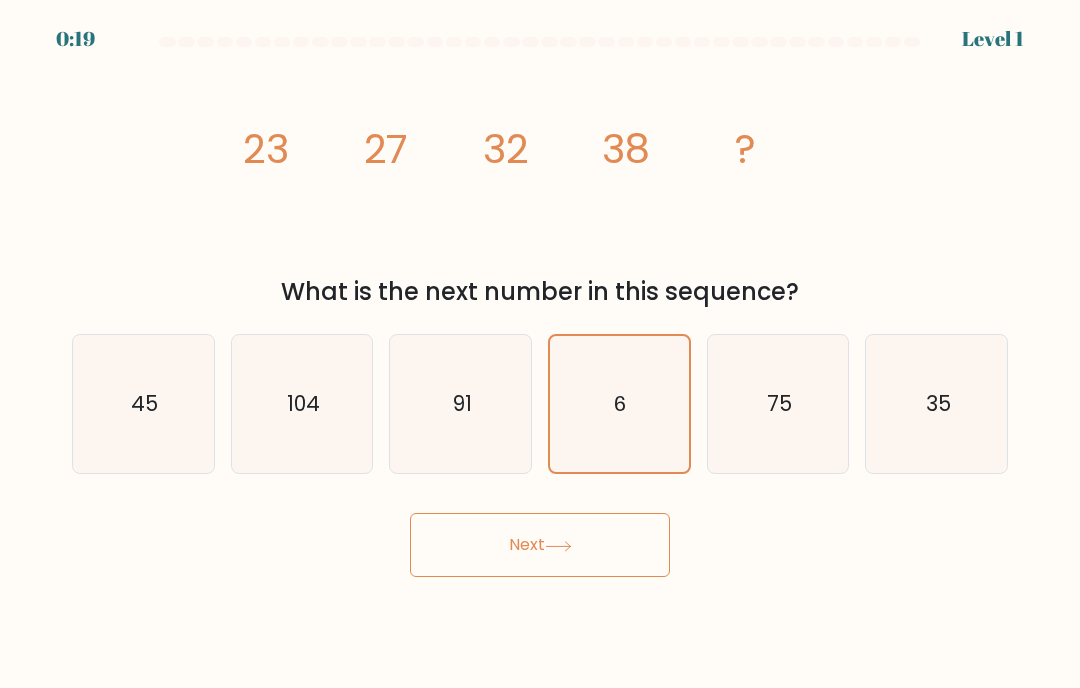 click on "Next" at bounding box center [540, 545] 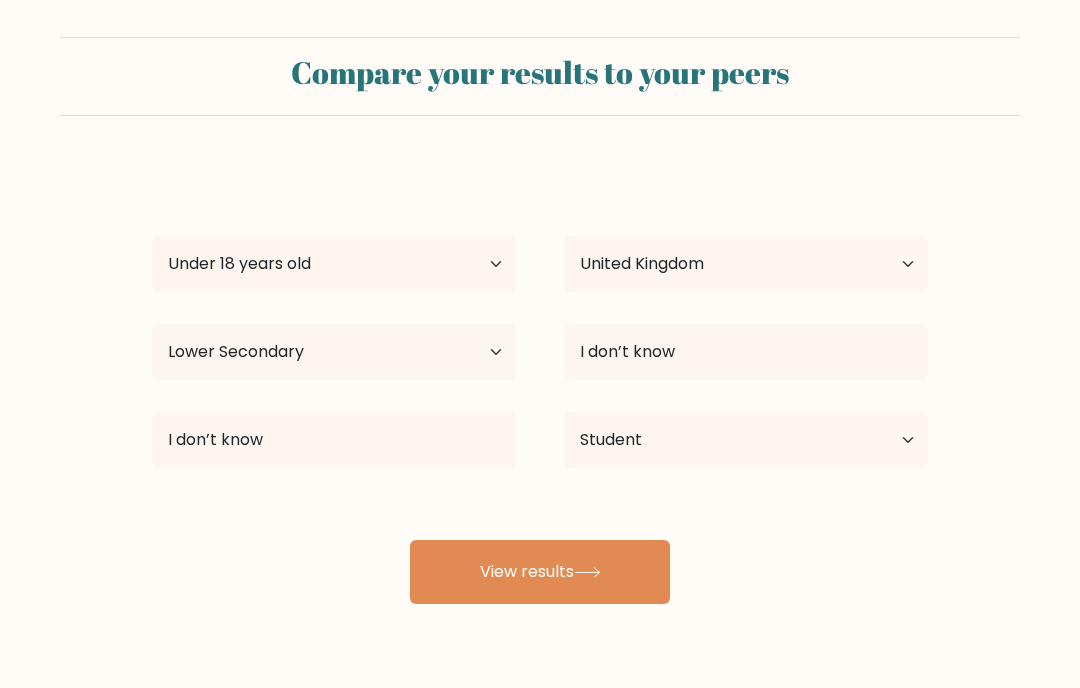 scroll, scrollTop: 0, scrollLeft: 0, axis: both 